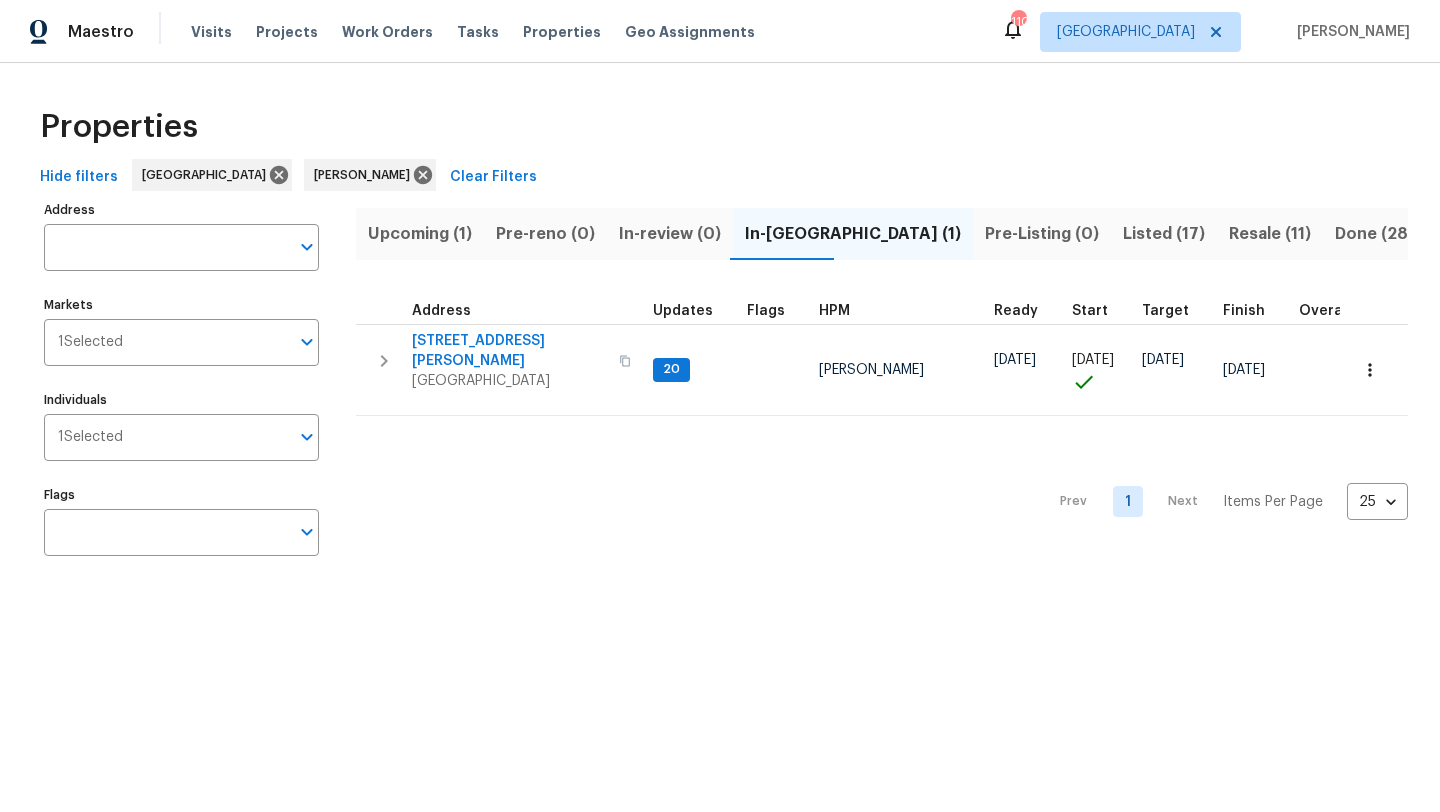 scroll, scrollTop: 0, scrollLeft: 0, axis: both 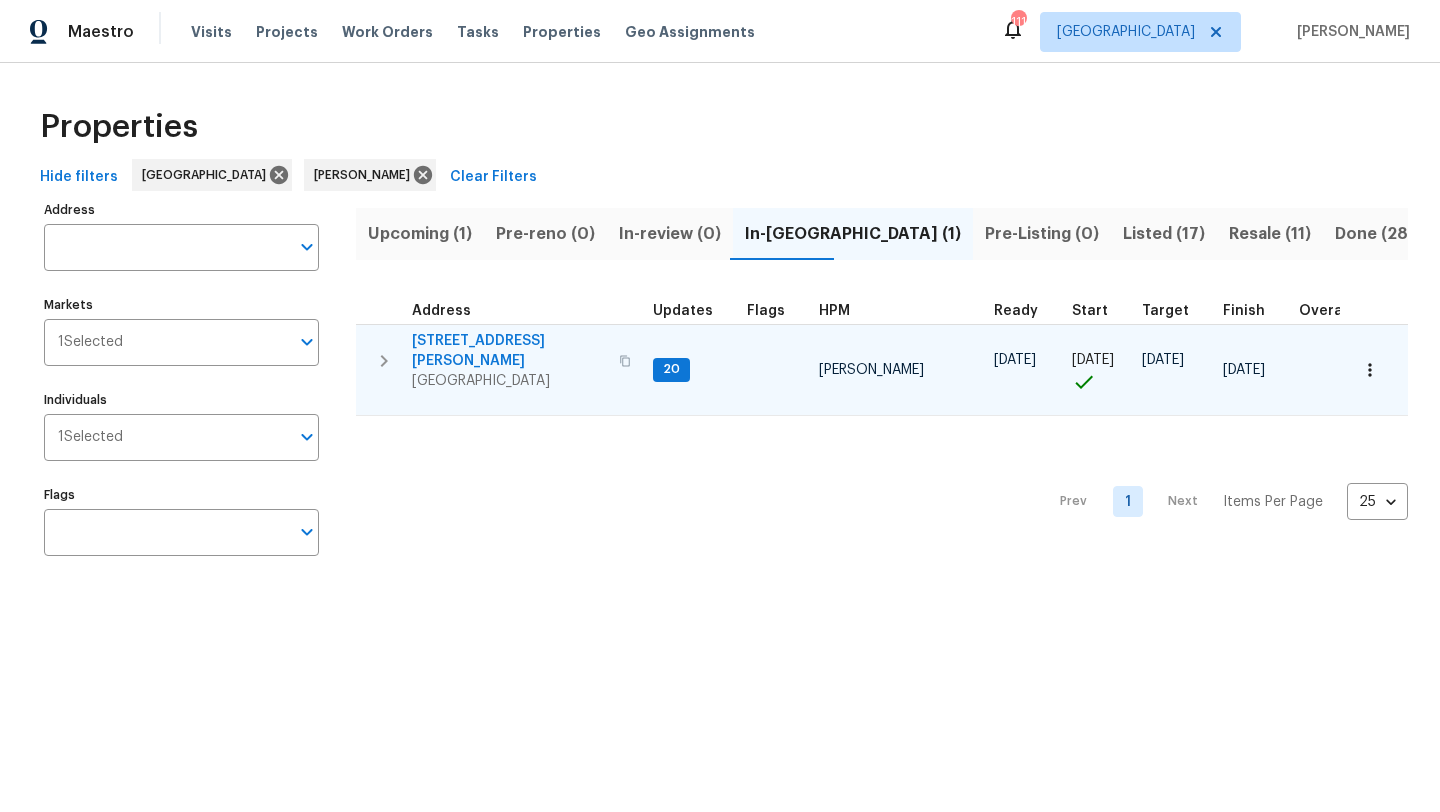 click on "[STREET_ADDRESS][PERSON_NAME]" at bounding box center (509, 351) 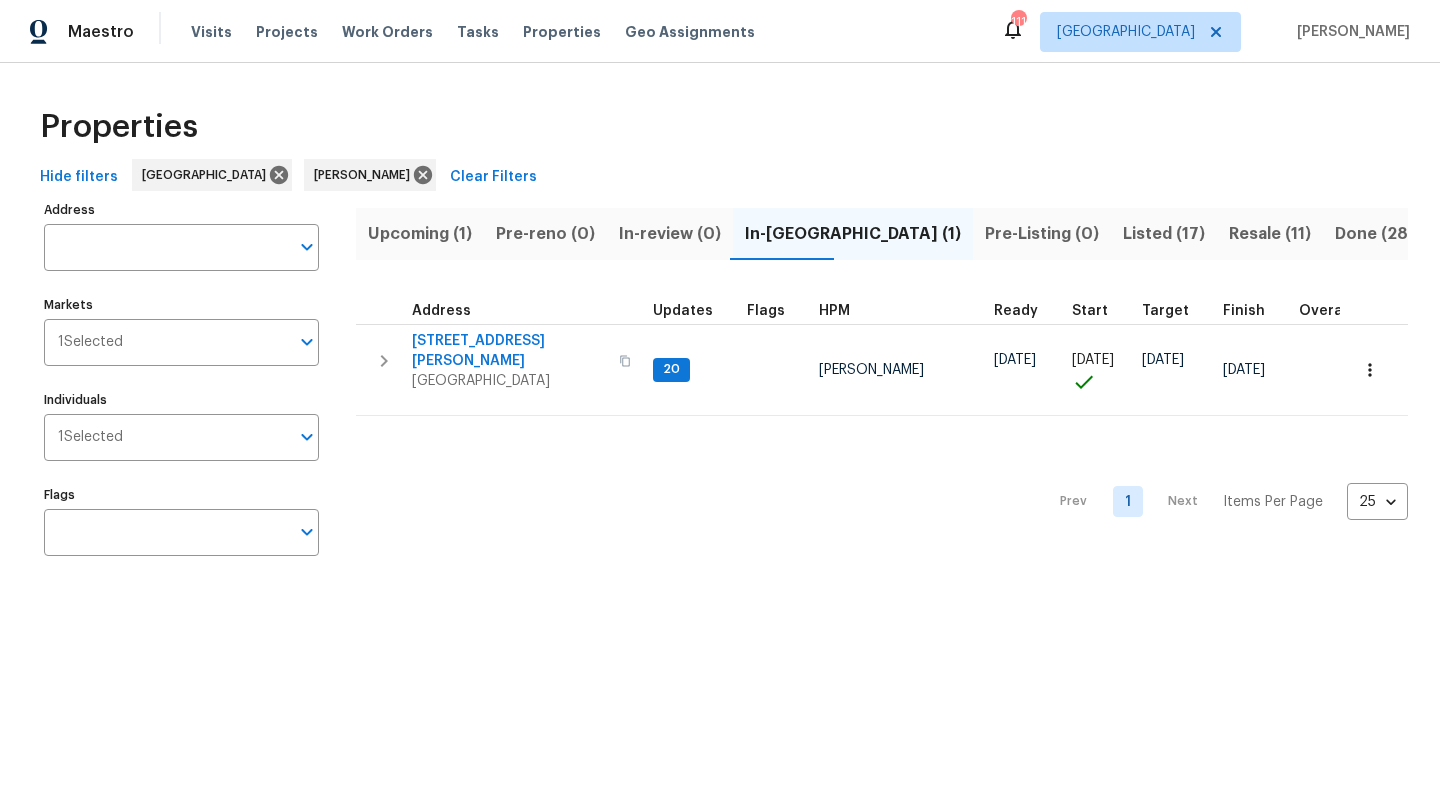 click on "Upcoming (1)" at bounding box center [420, 234] 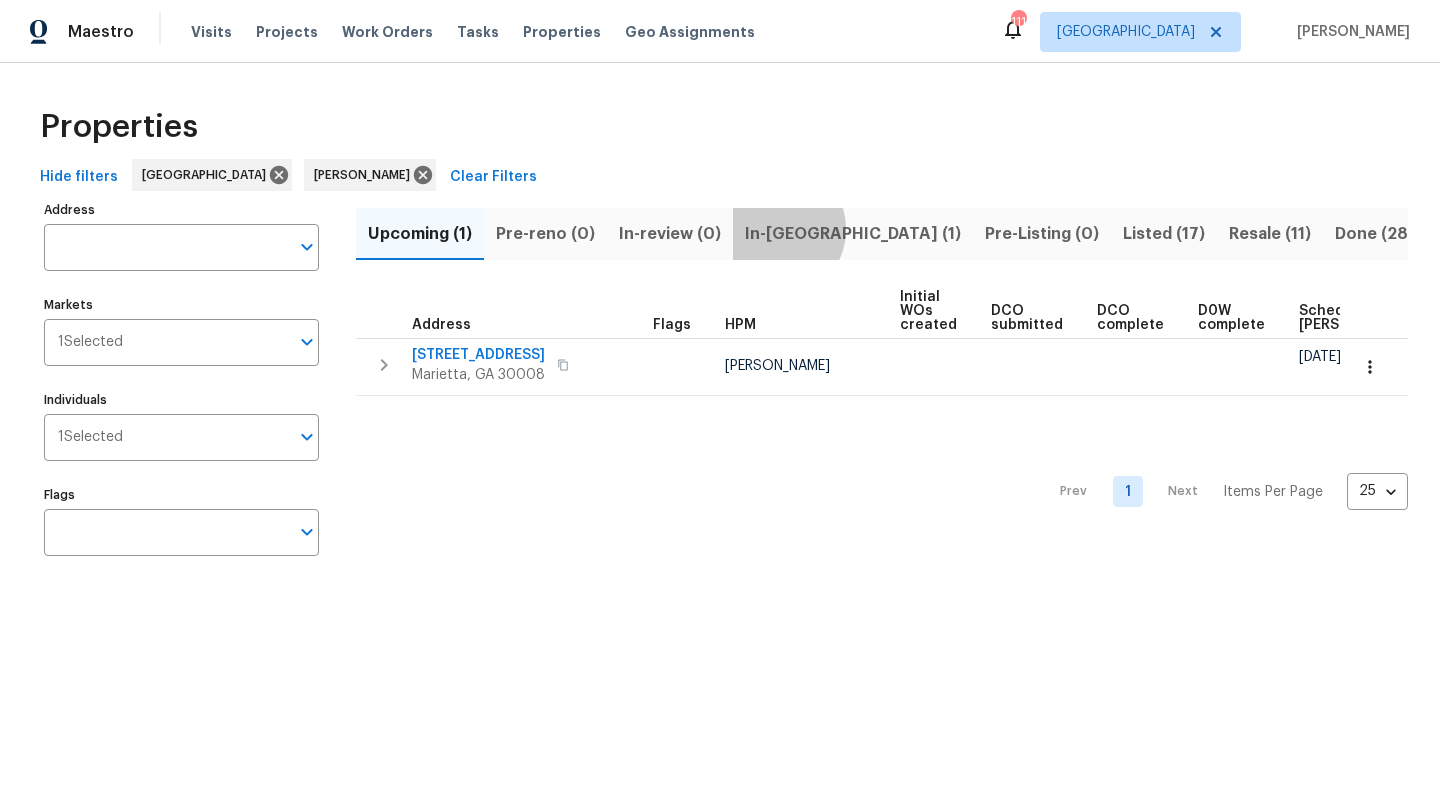 click on "In-[GEOGRAPHIC_DATA] (1)" at bounding box center (853, 234) 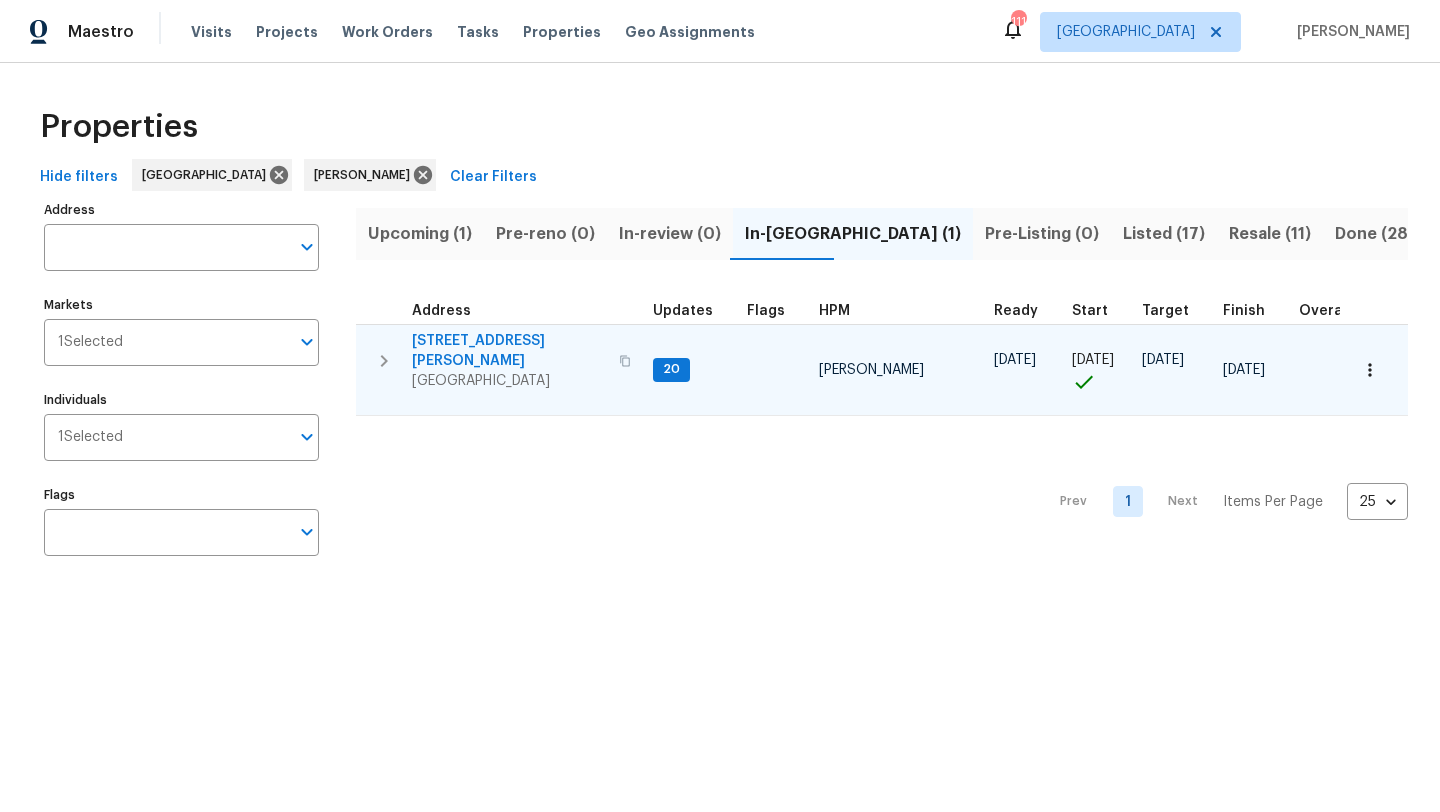 click on "[STREET_ADDRESS][PERSON_NAME]" at bounding box center (509, 351) 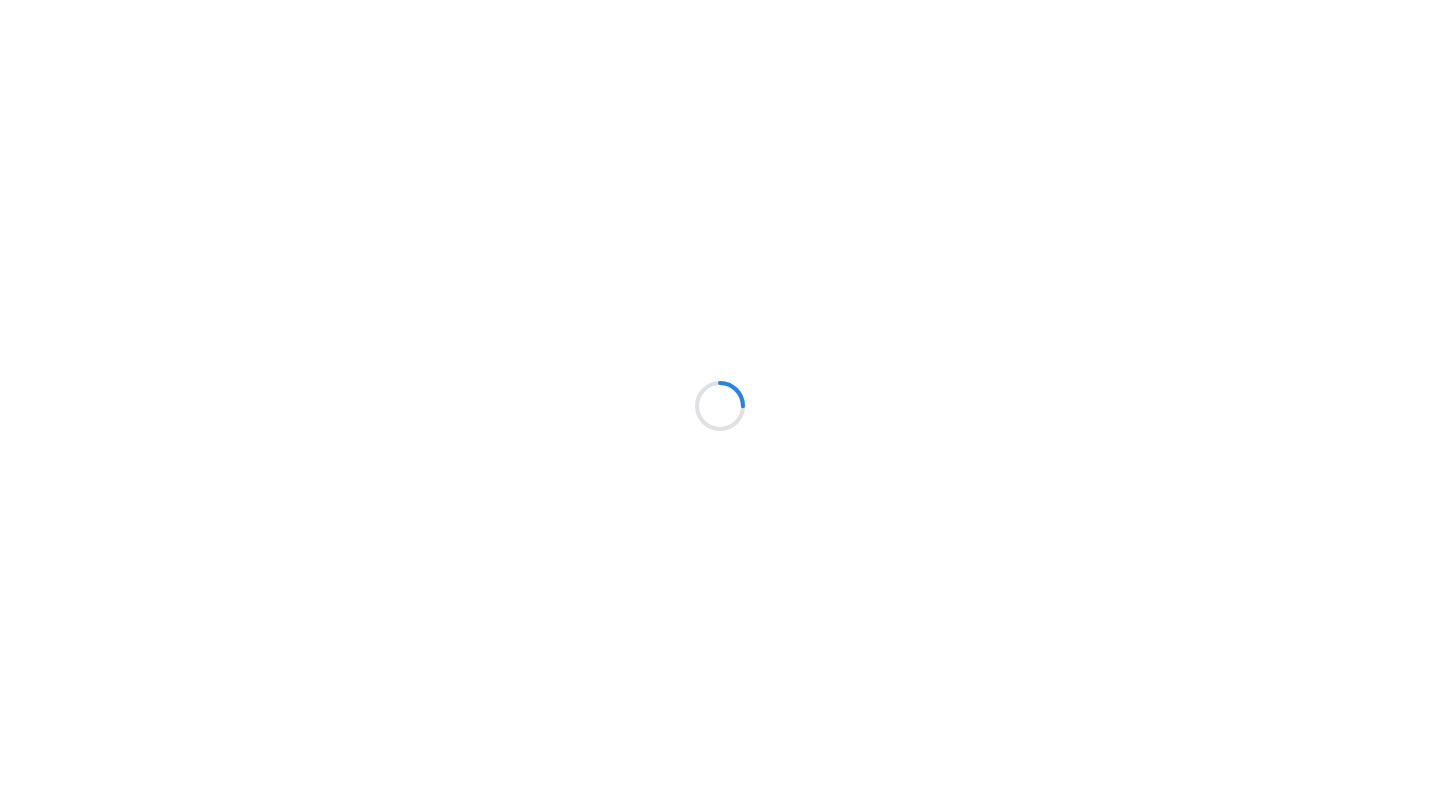 scroll, scrollTop: 0, scrollLeft: 0, axis: both 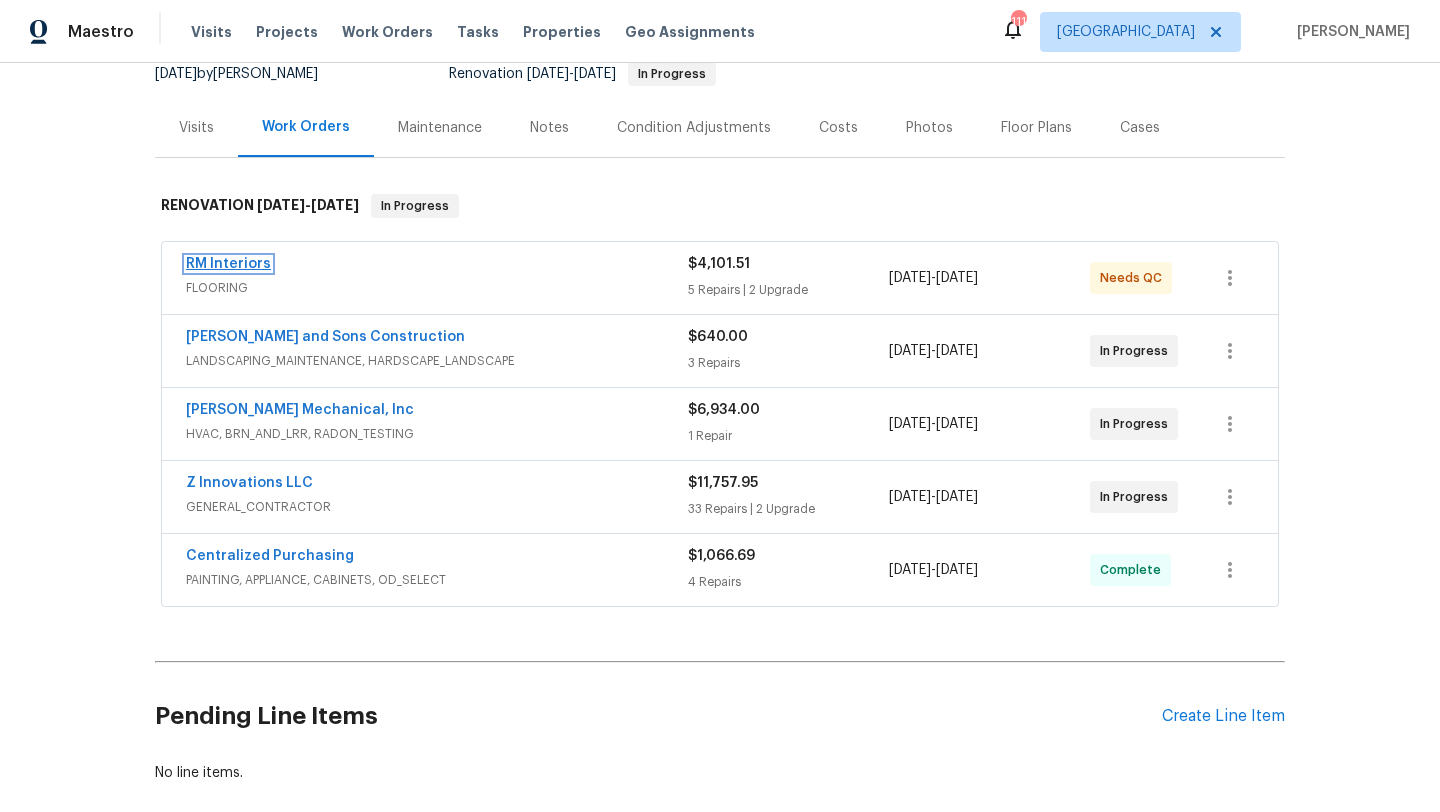 click on "RM Interiors" at bounding box center [228, 264] 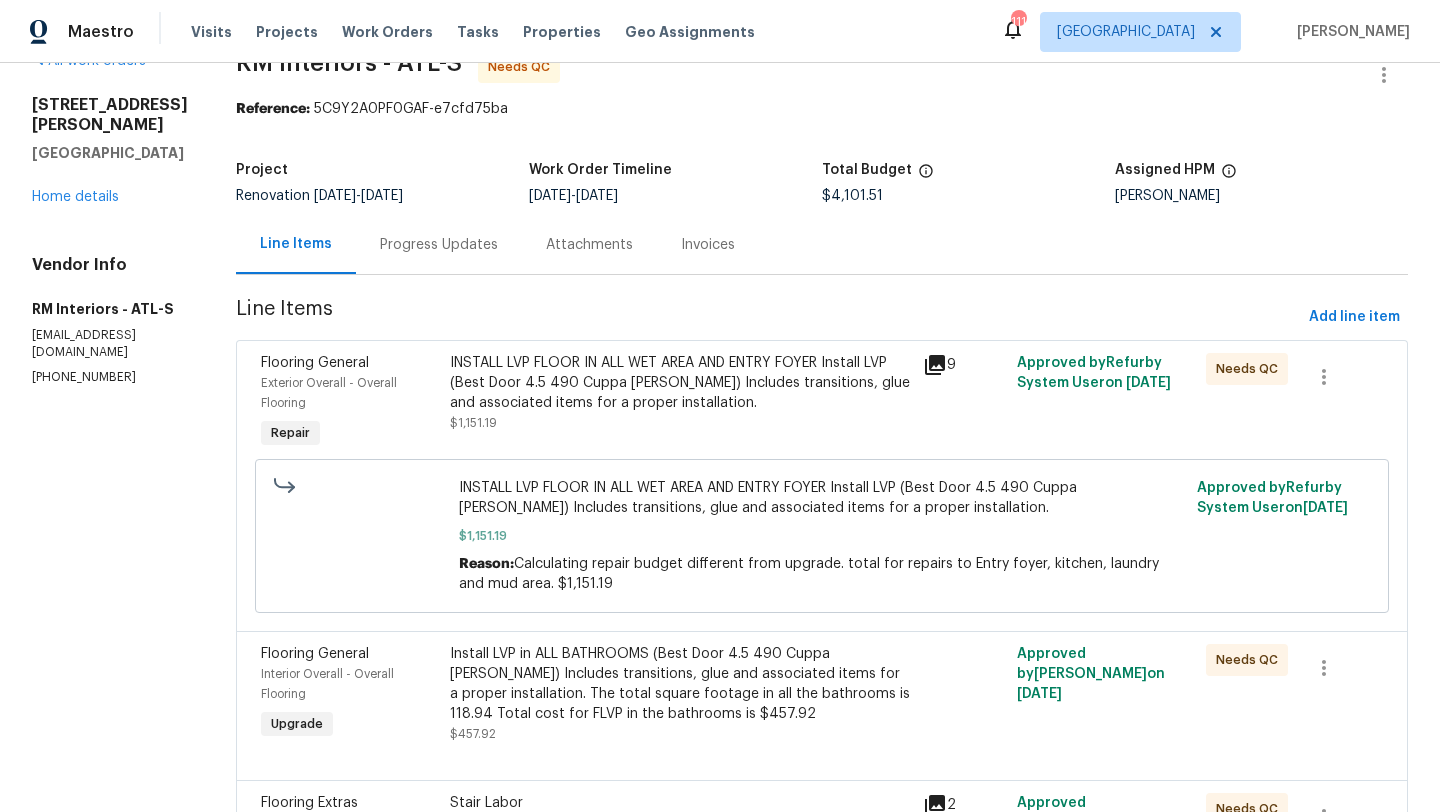 scroll, scrollTop: 49, scrollLeft: 0, axis: vertical 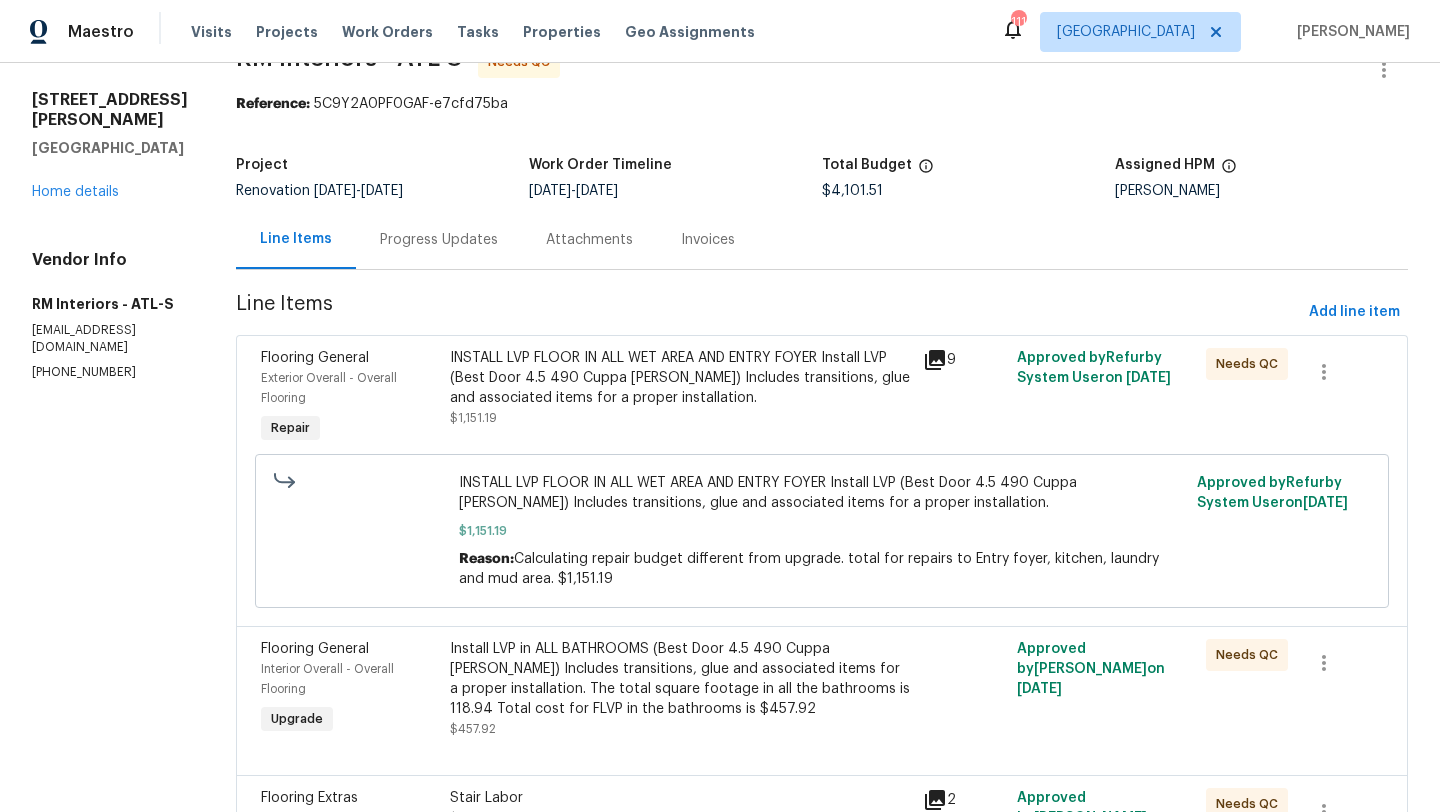 click 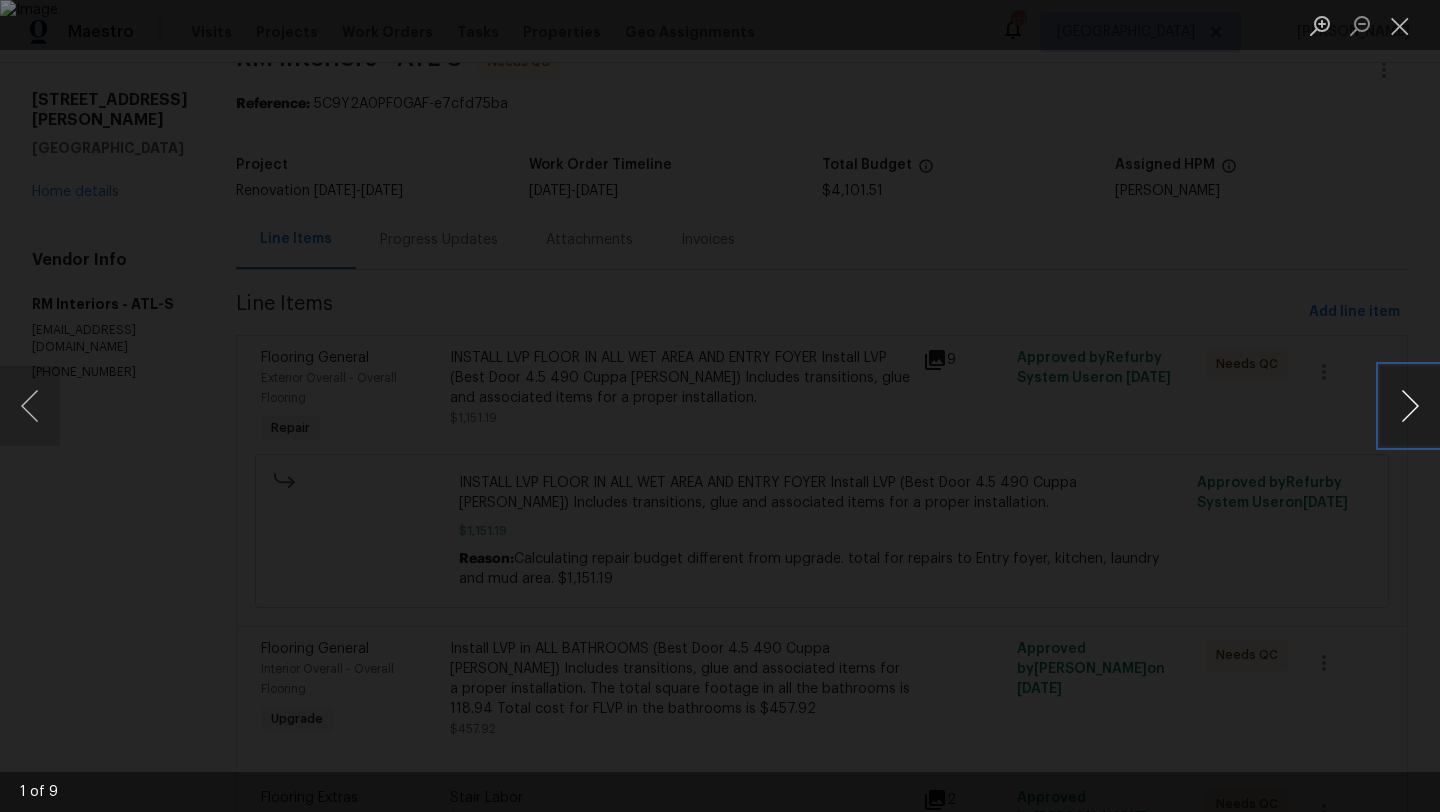 click at bounding box center (1410, 406) 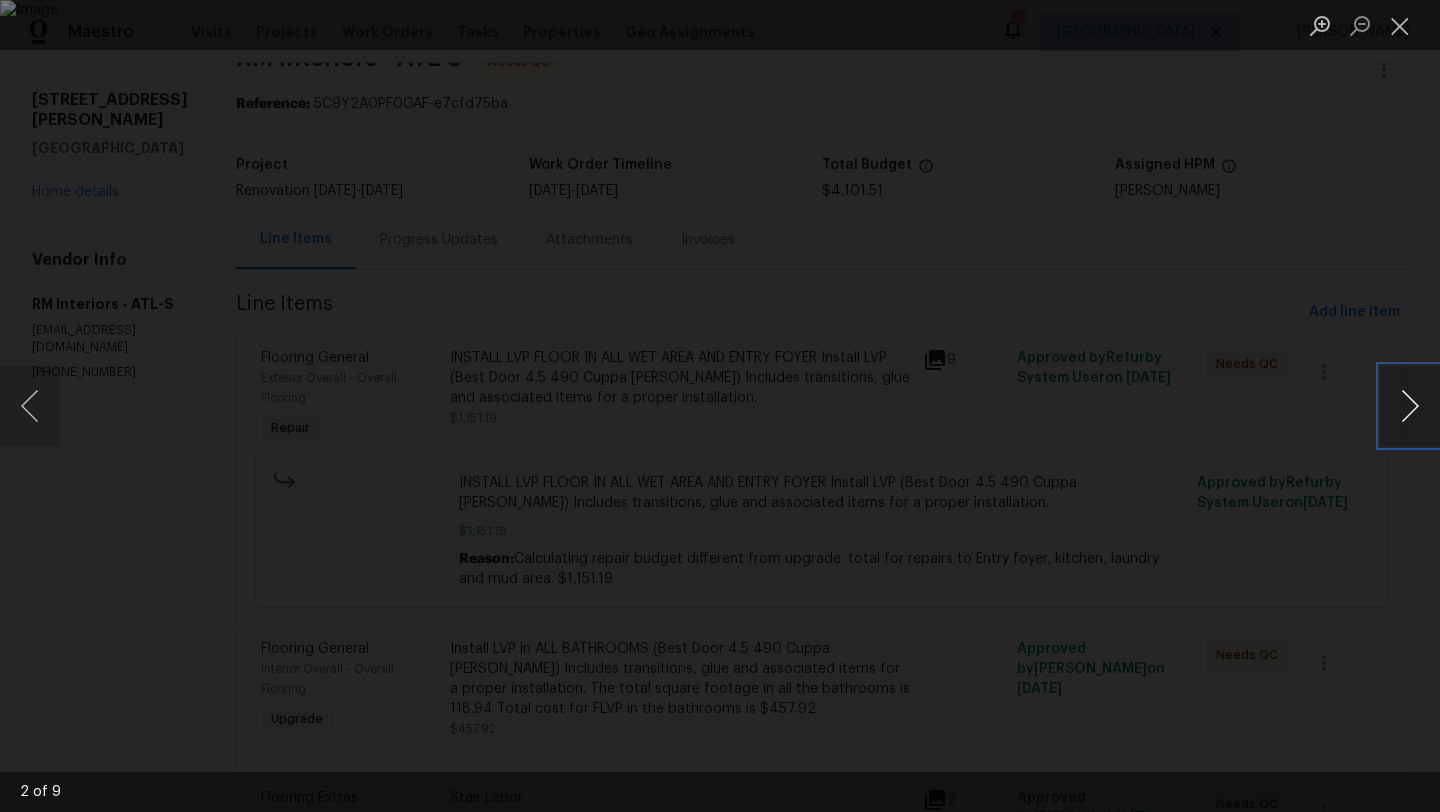 click at bounding box center (1410, 406) 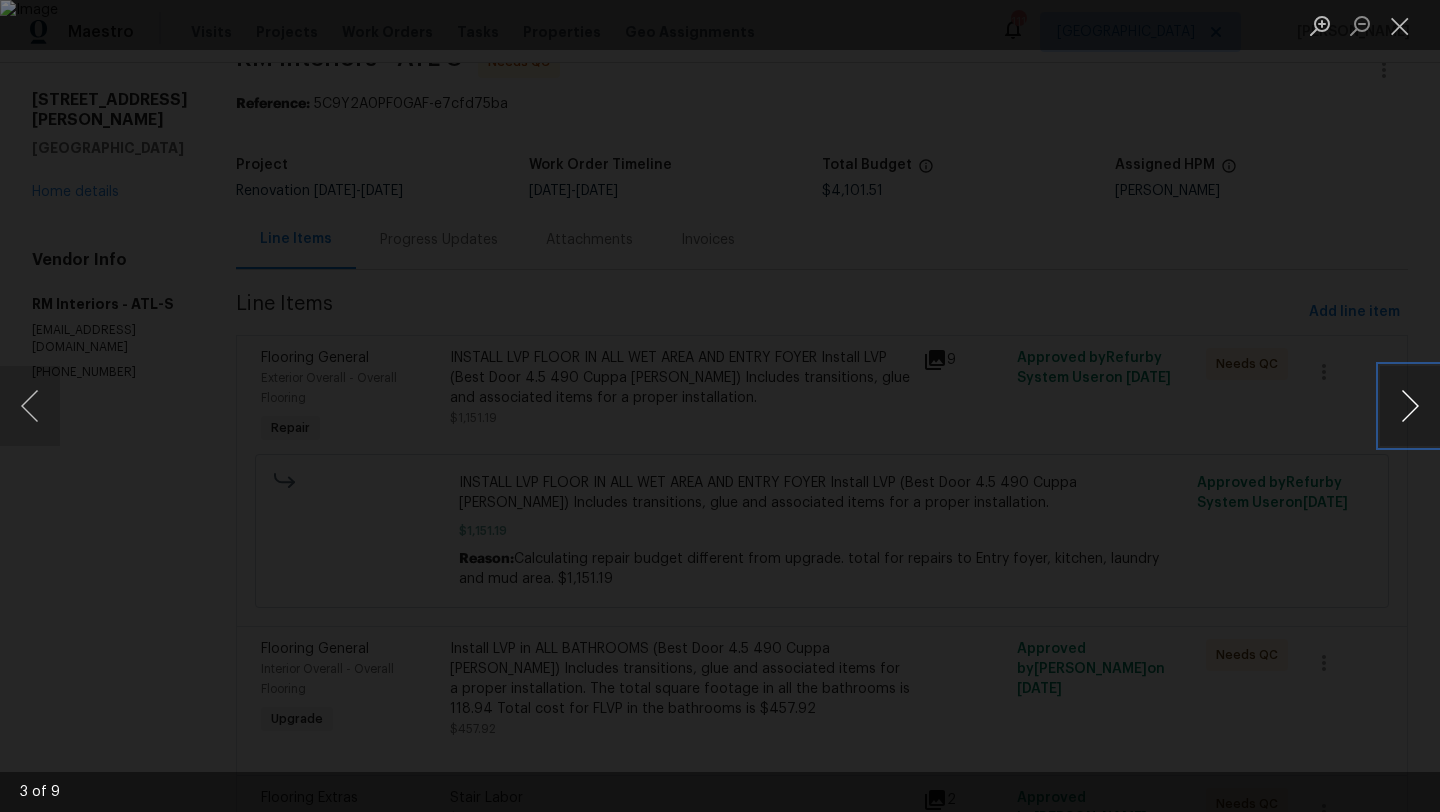 click at bounding box center (1410, 406) 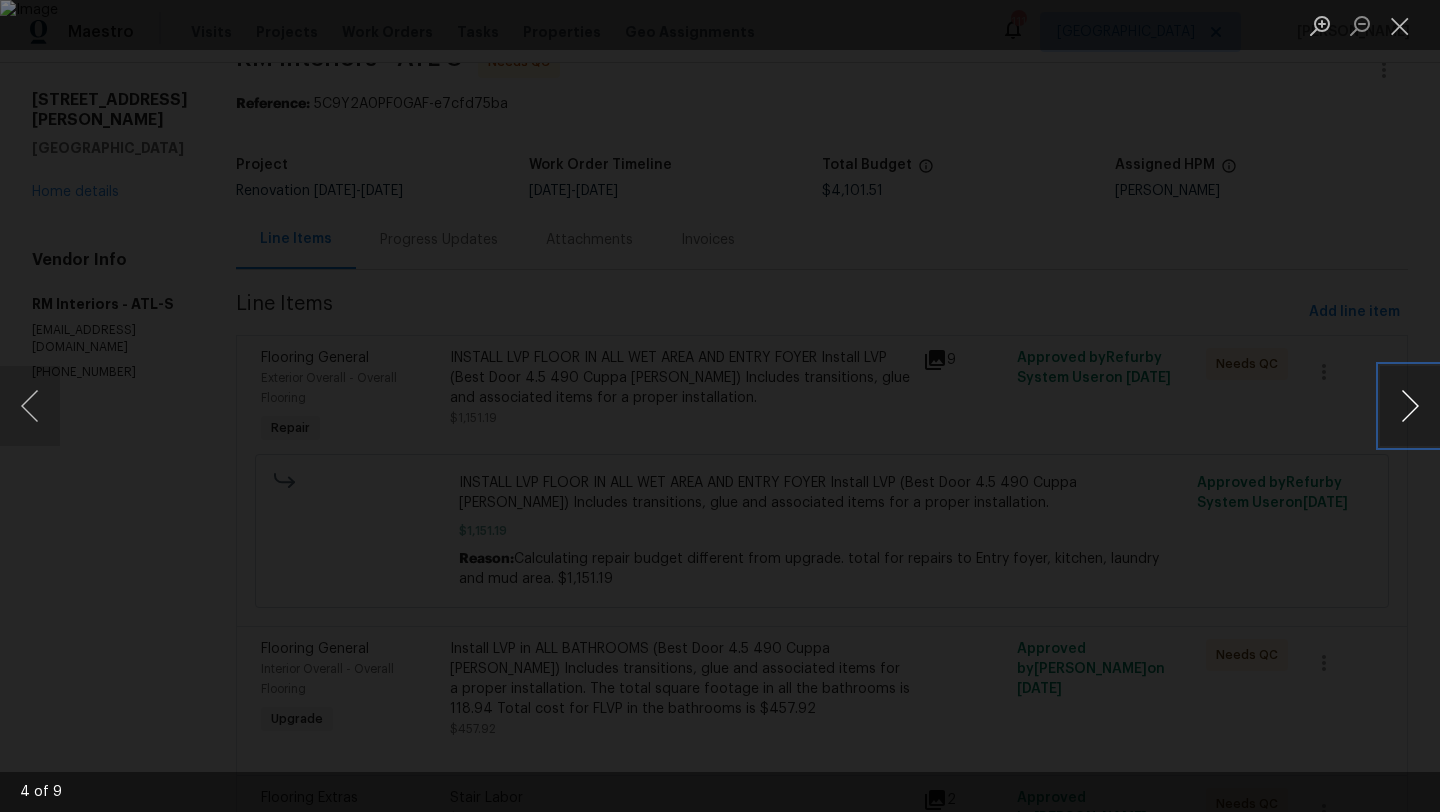 click at bounding box center (1410, 406) 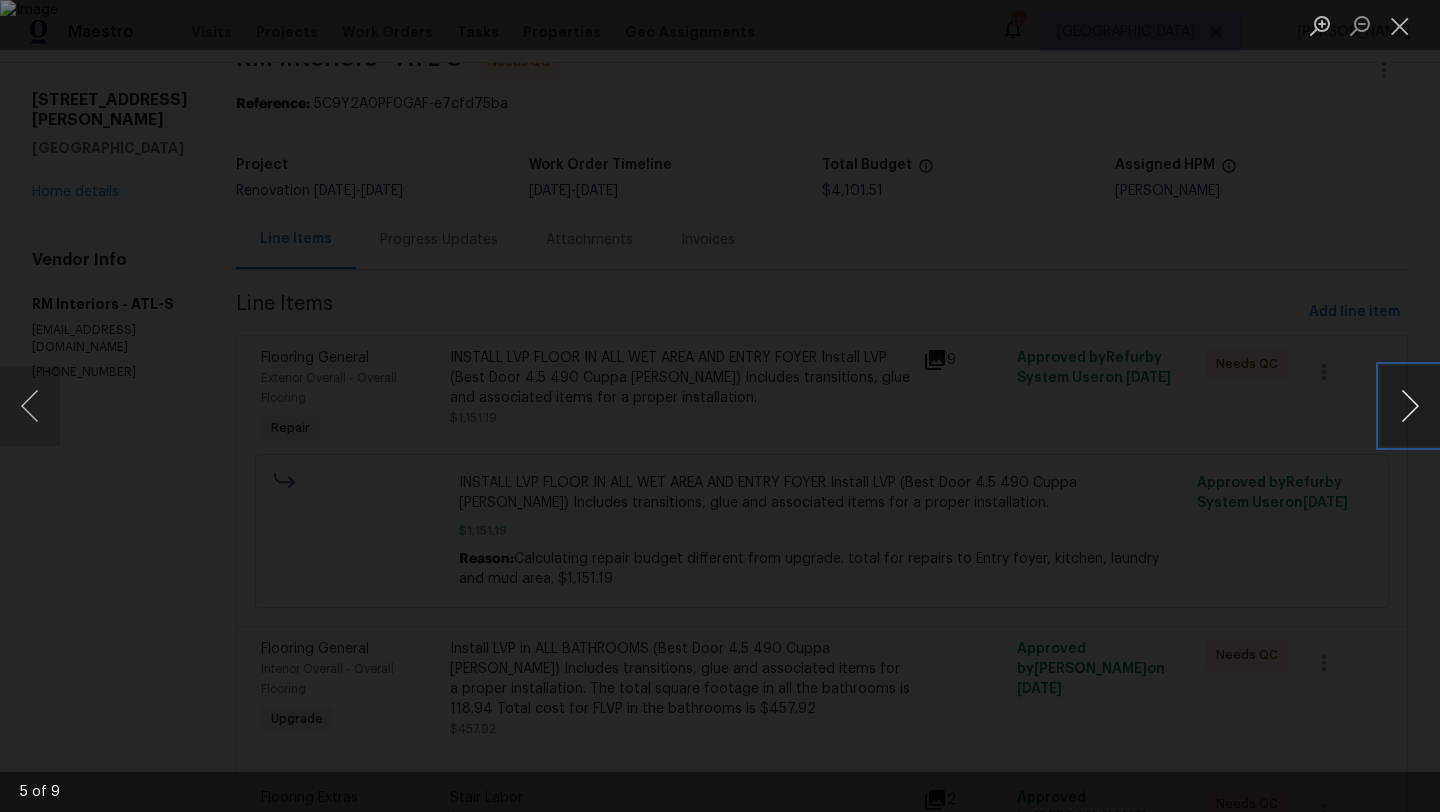 click at bounding box center (1410, 406) 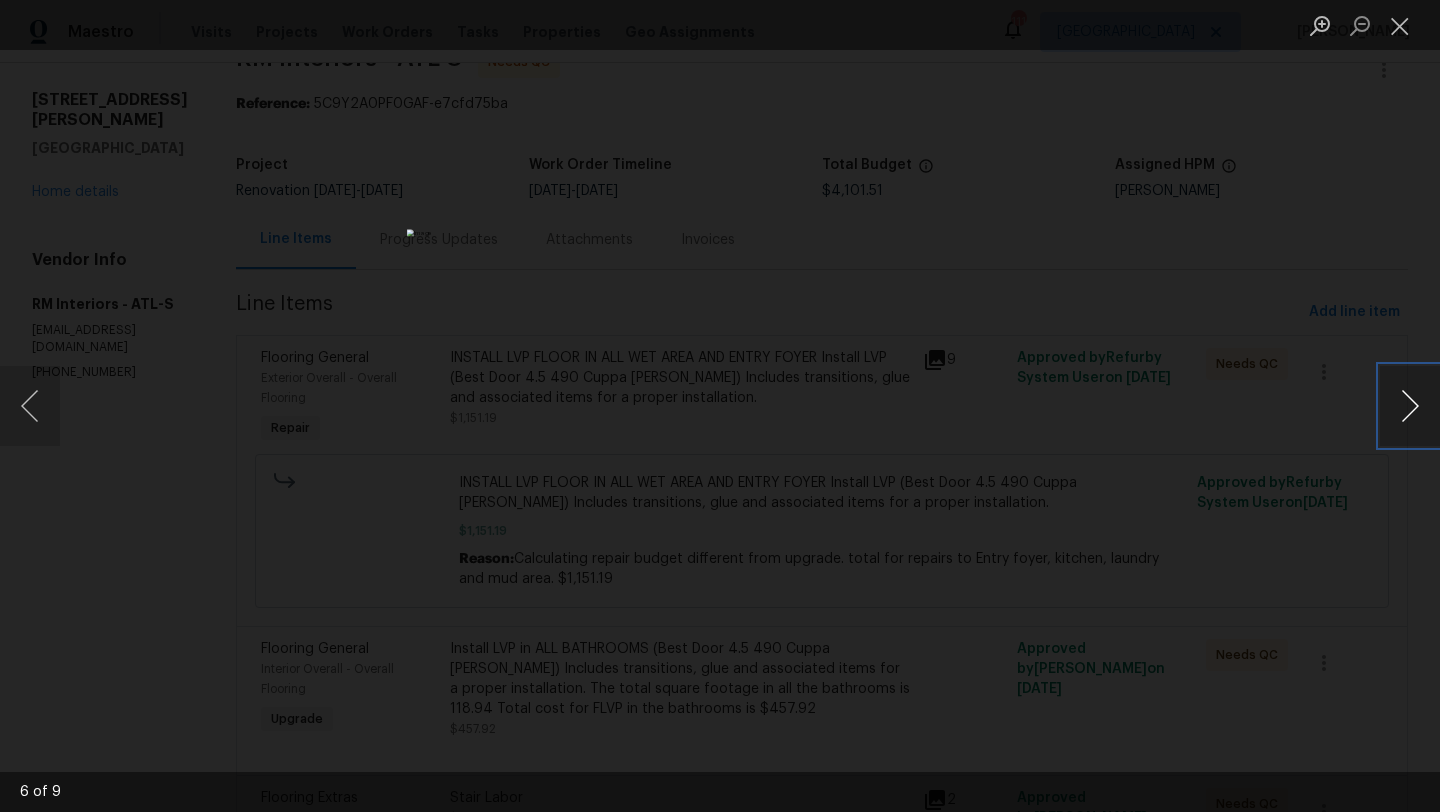 click at bounding box center [1410, 406] 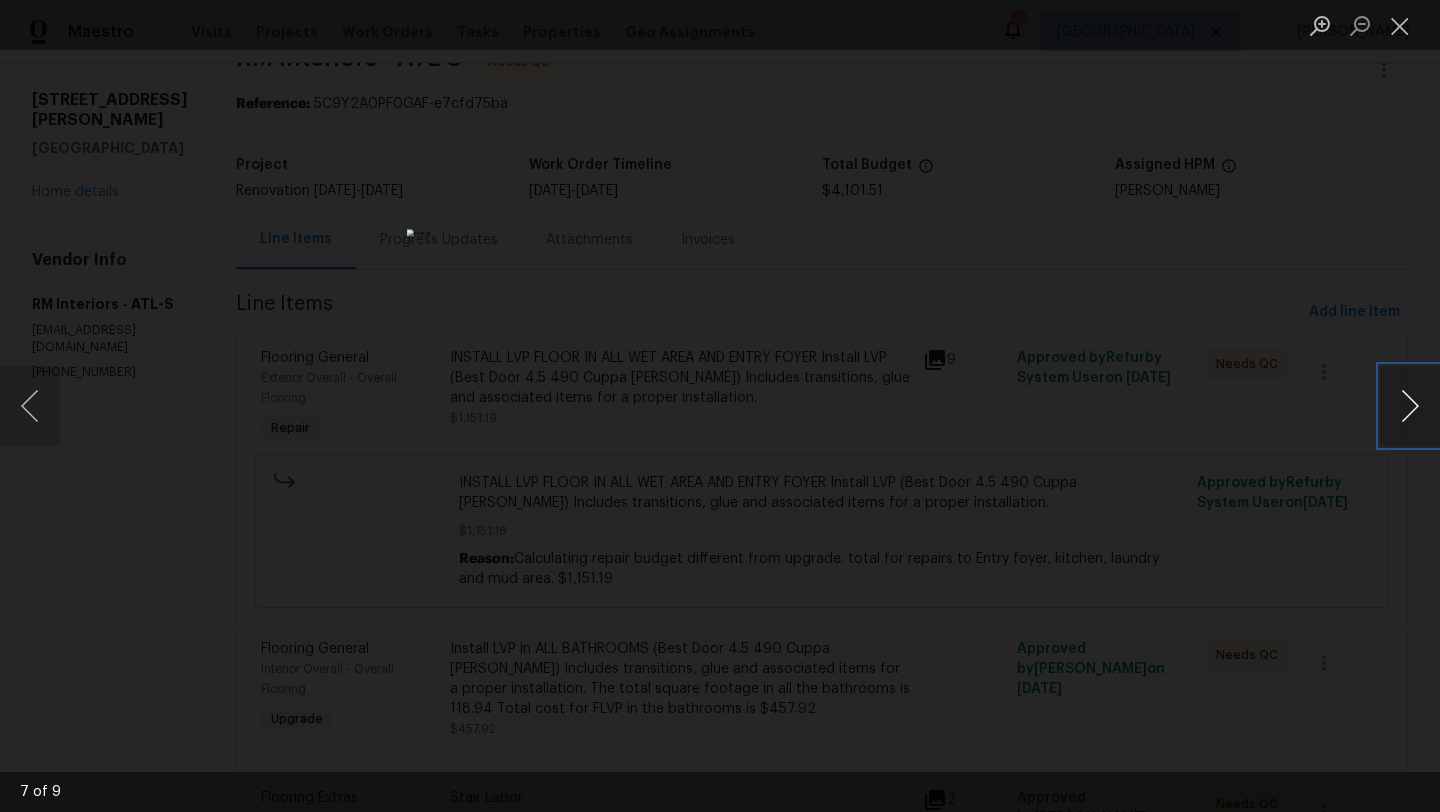 click at bounding box center [1410, 406] 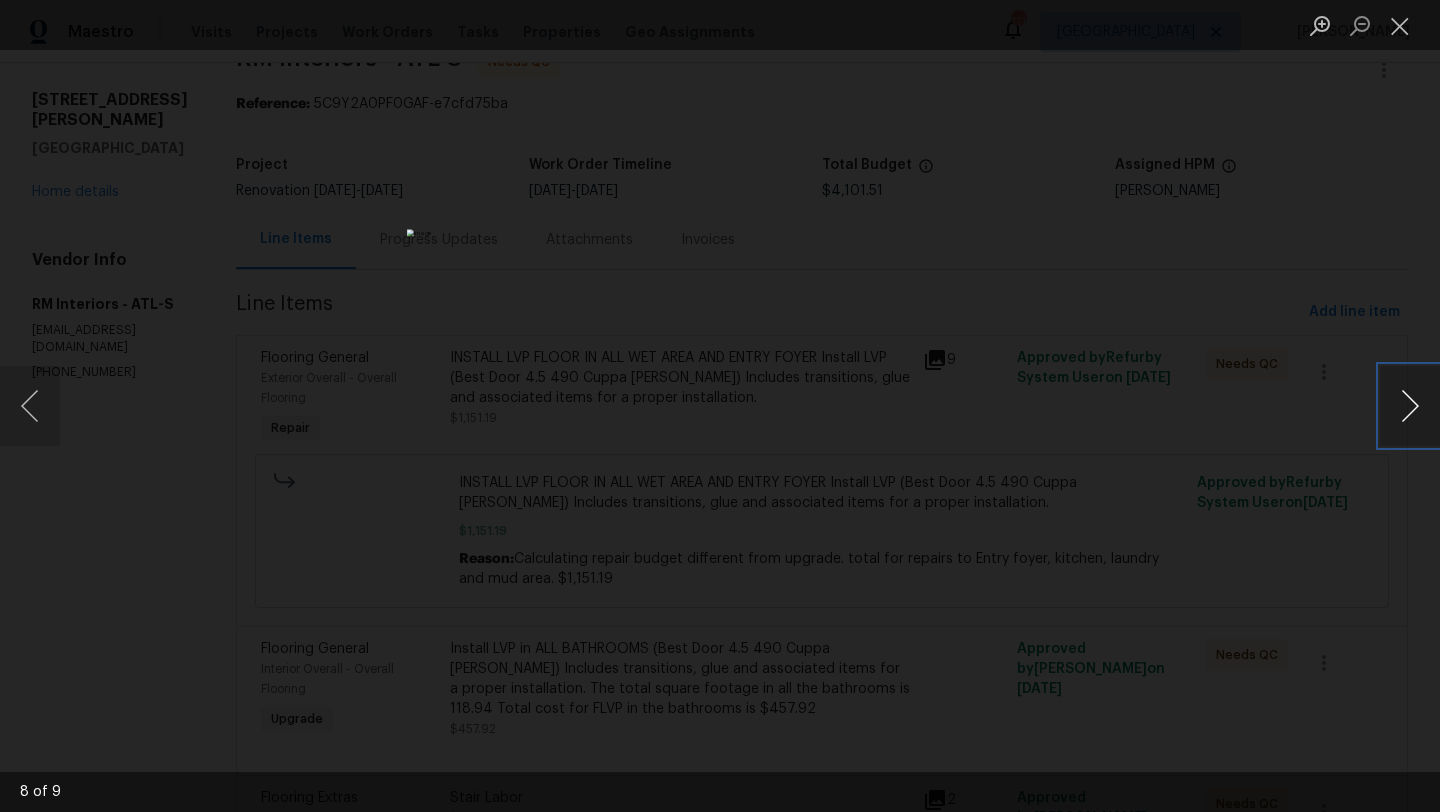 click at bounding box center [1410, 406] 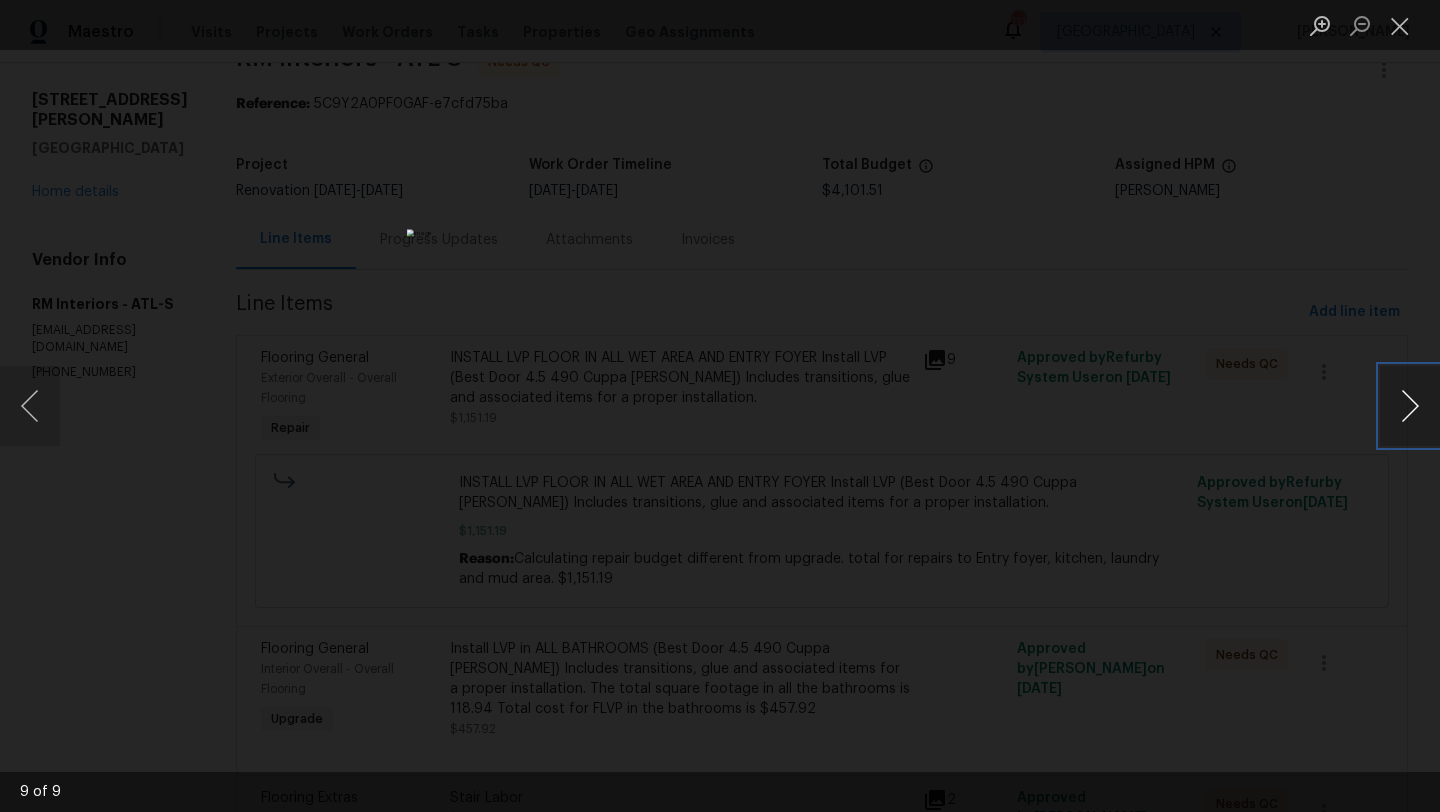 click at bounding box center [1410, 406] 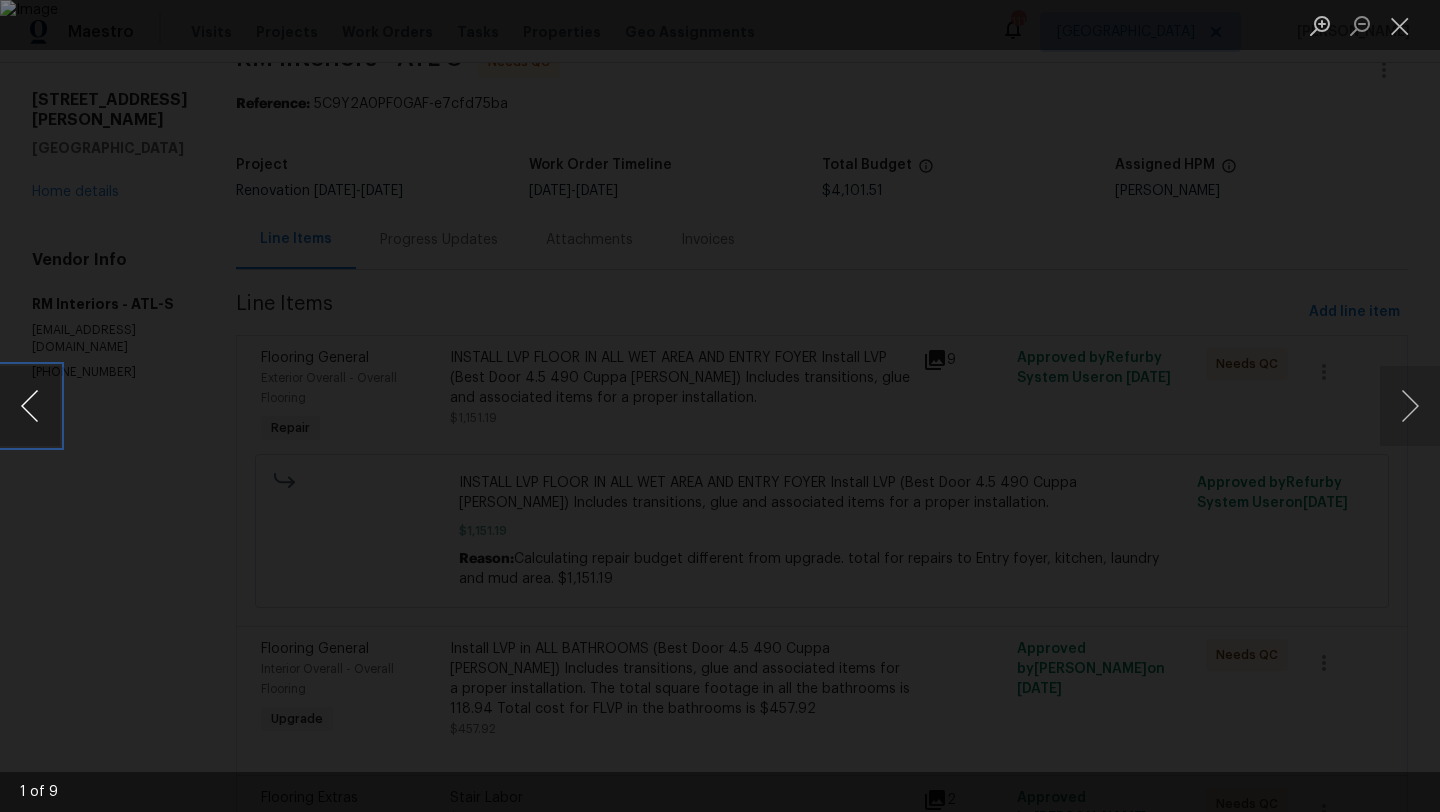 click at bounding box center (30, 406) 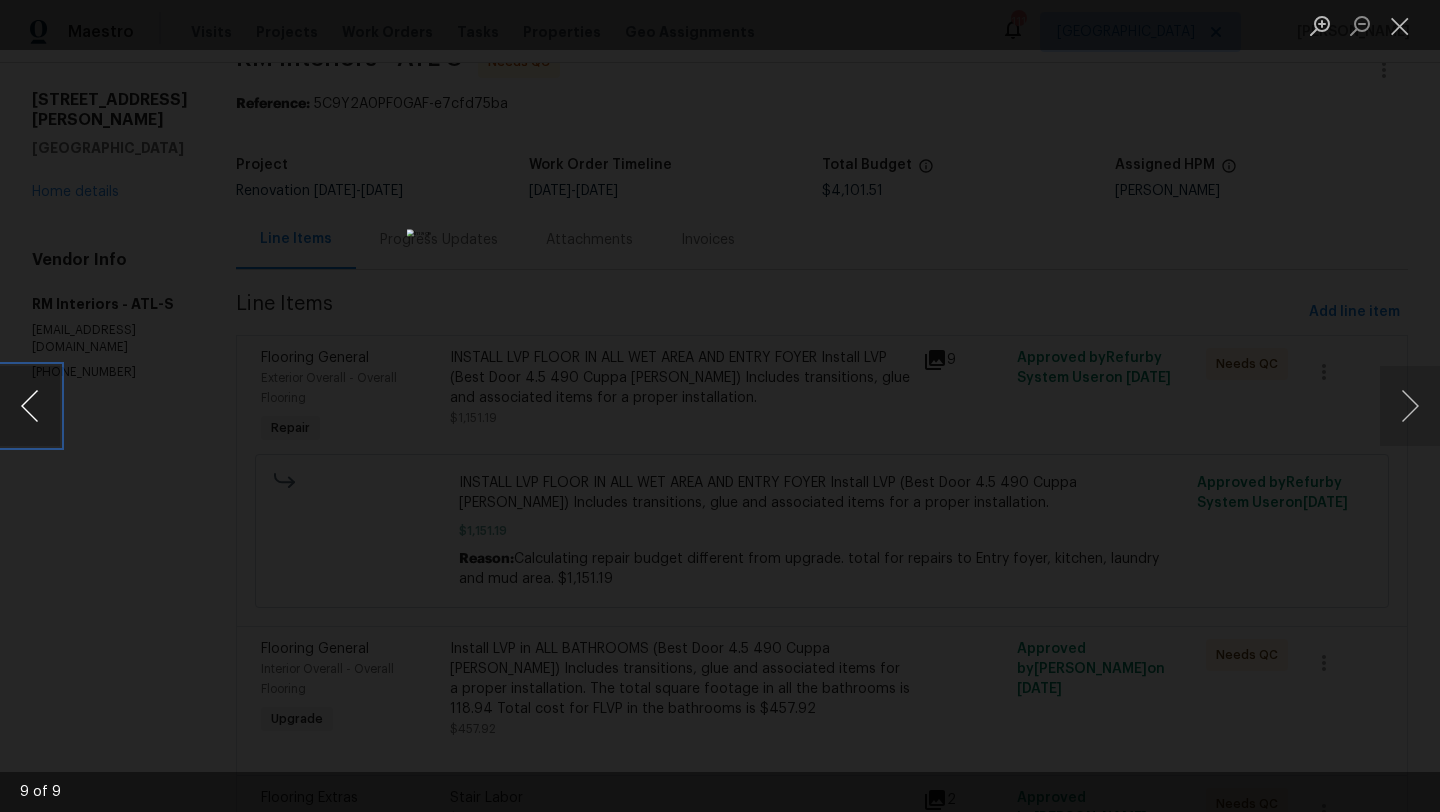 click at bounding box center [30, 406] 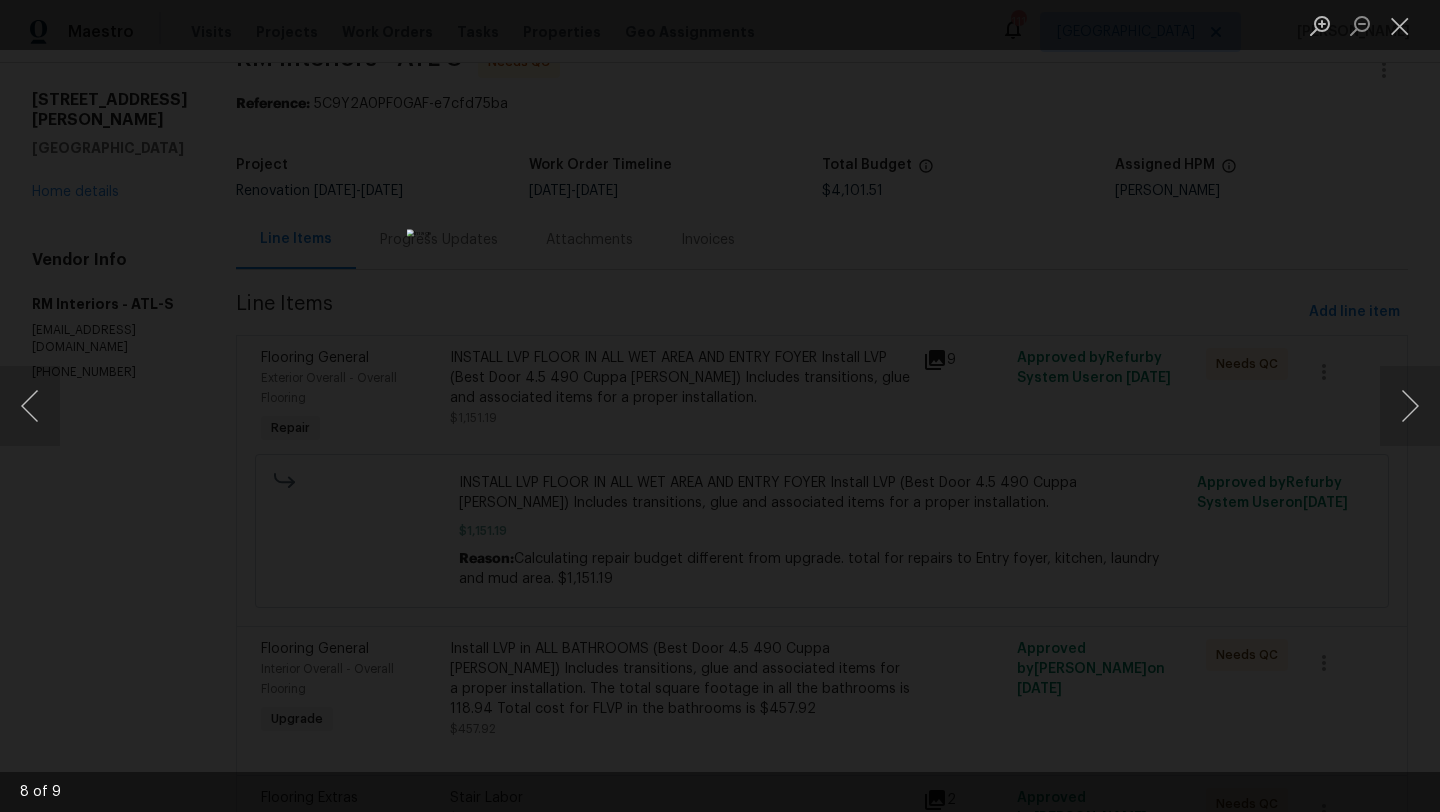 click at bounding box center [720, 406] 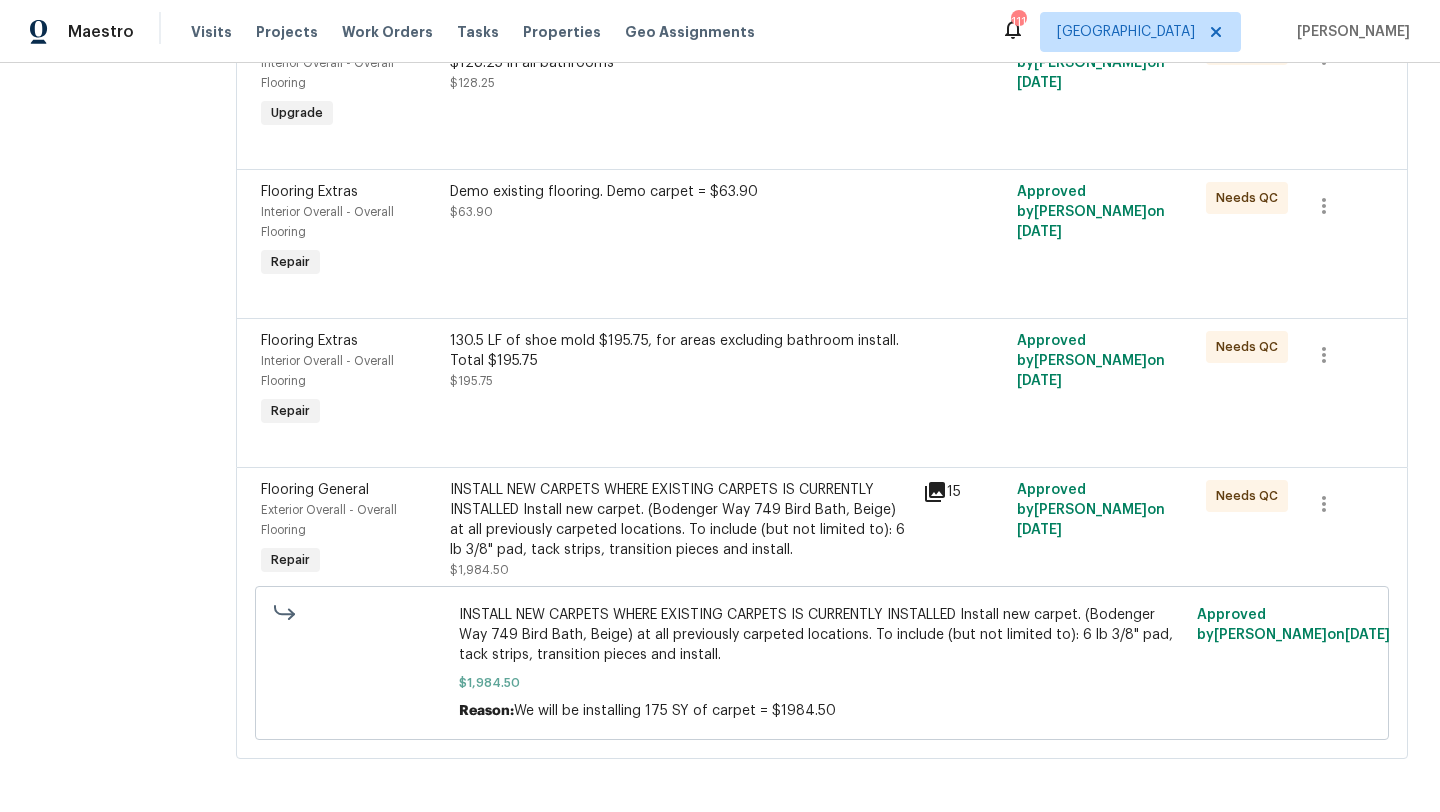 scroll, scrollTop: 964, scrollLeft: 0, axis: vertical 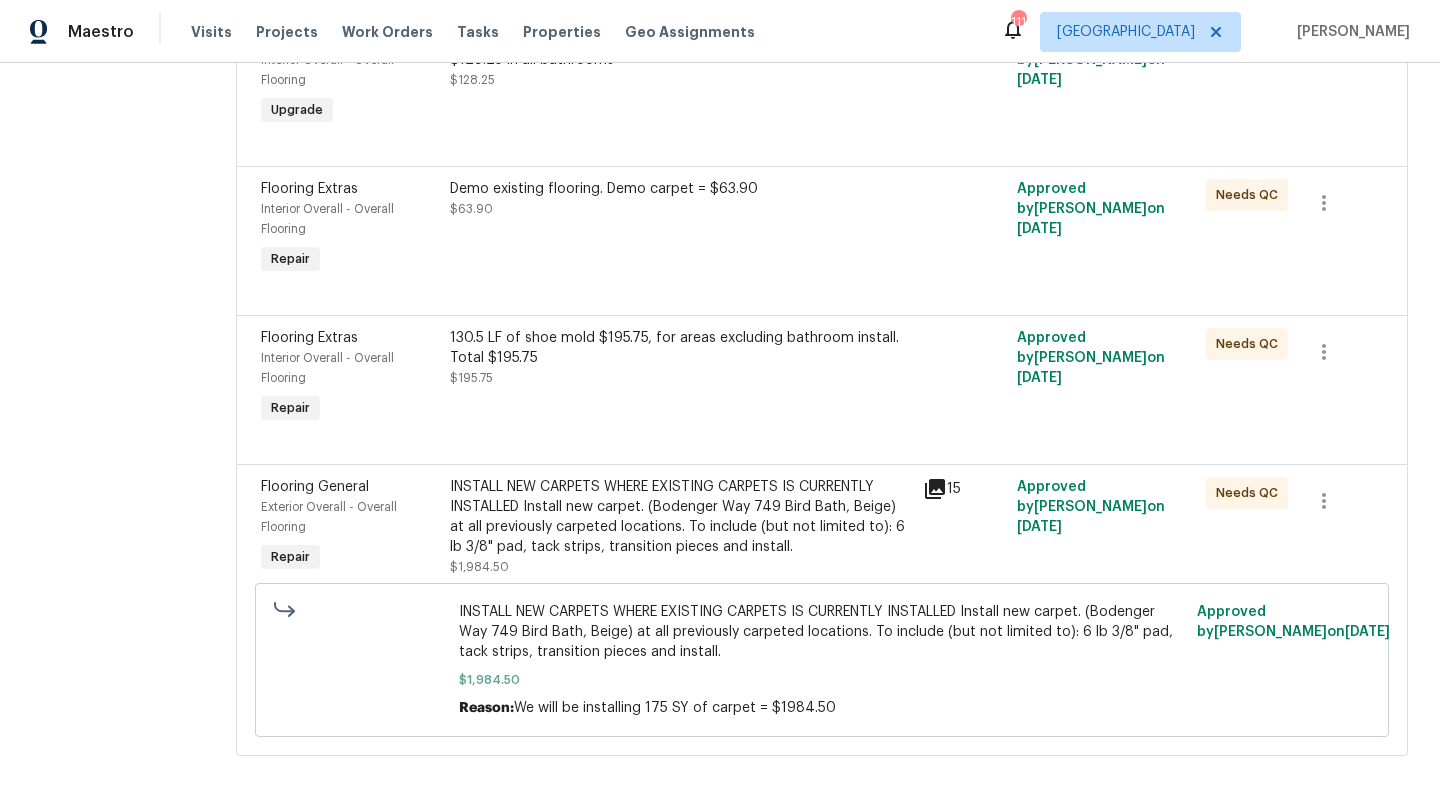 click 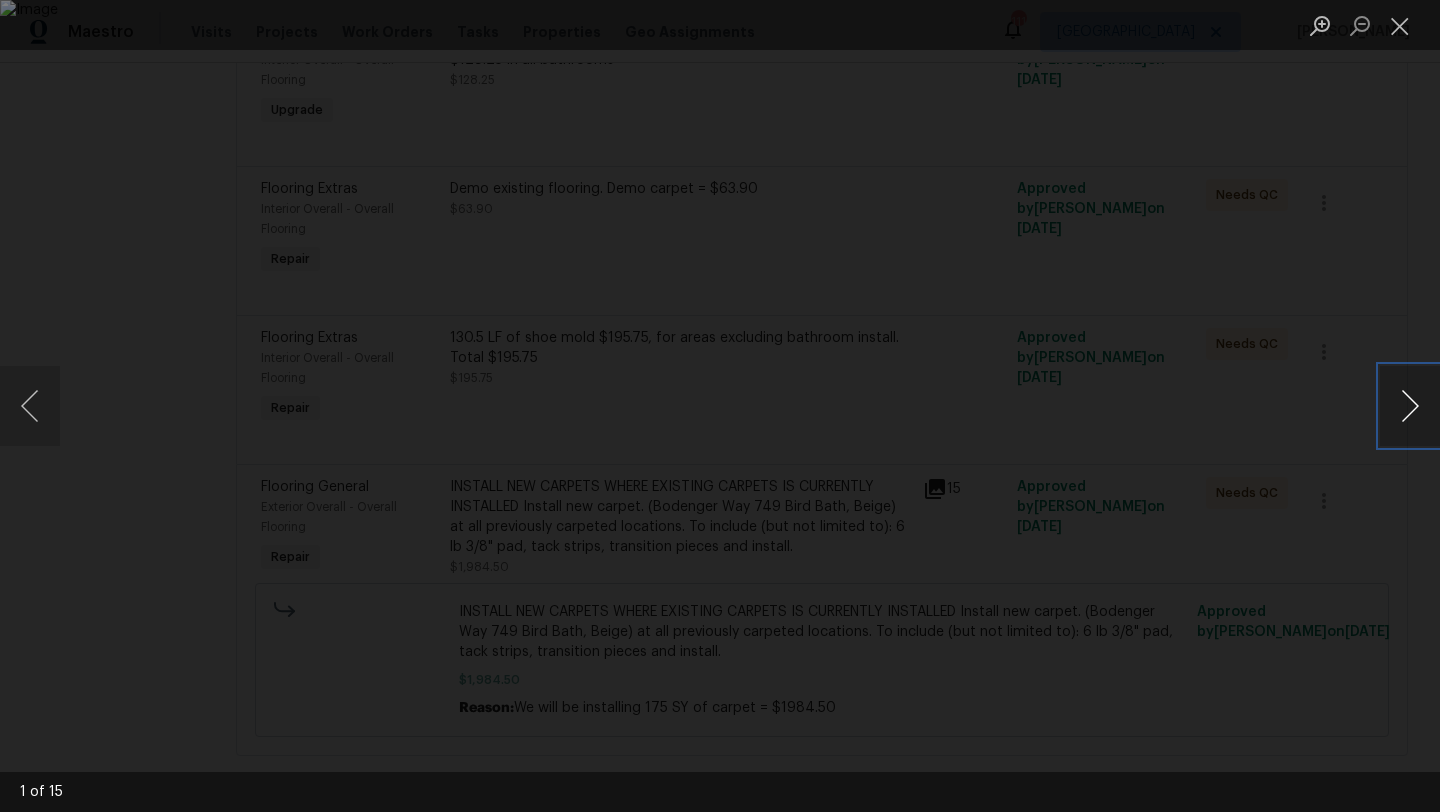 click at bounding box center [1410, 406] 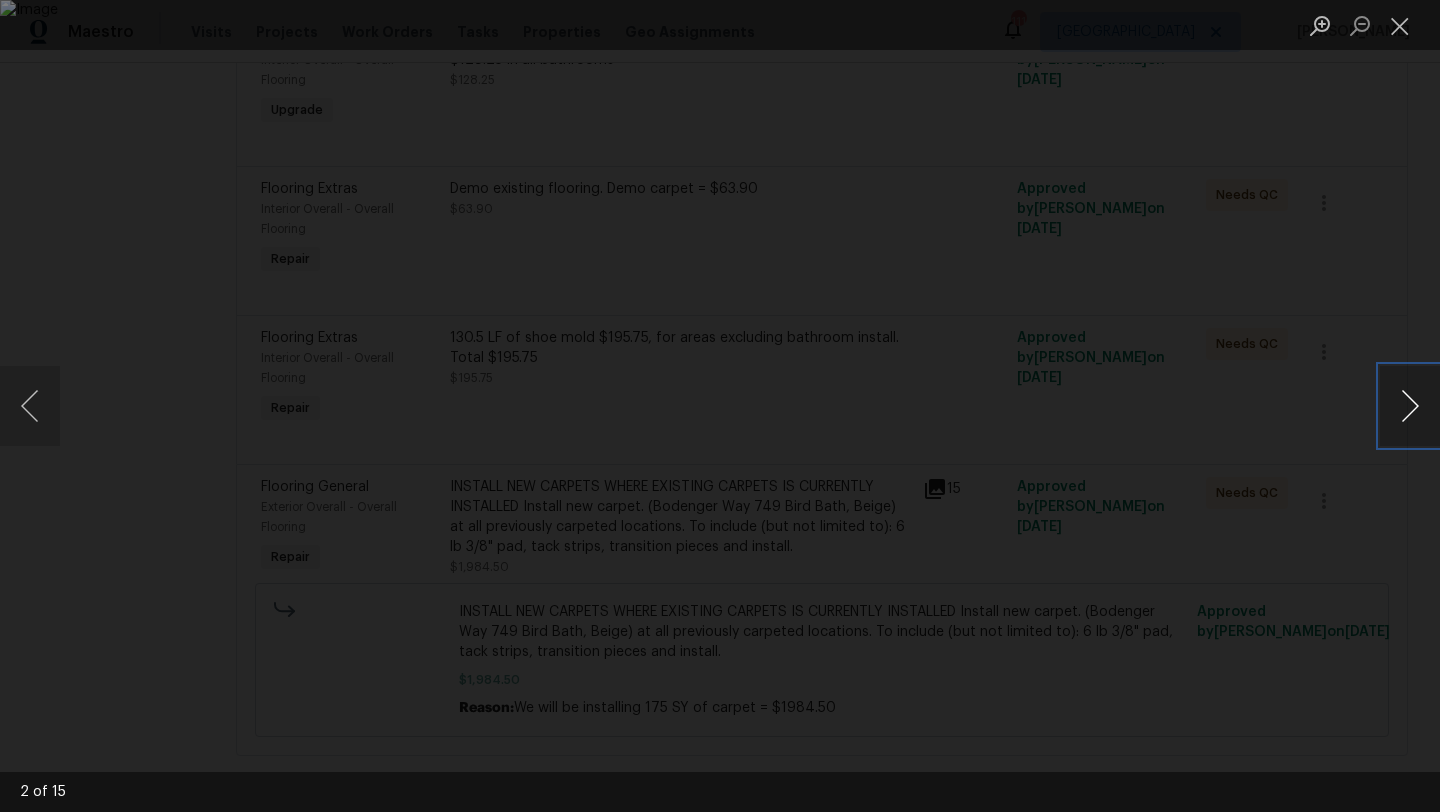 click at bounding box center [1410, 406] 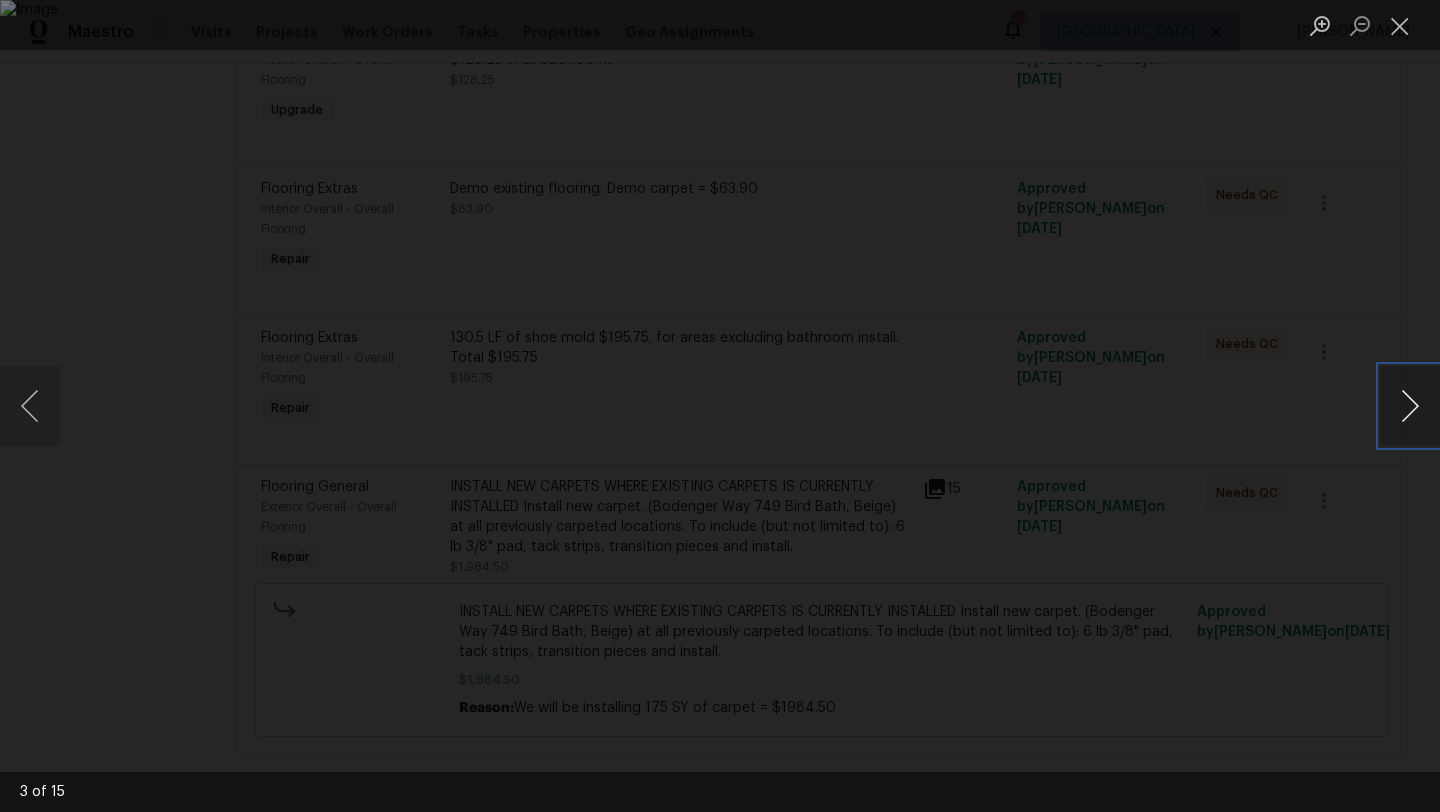 click at bounding box center (1410, 406) 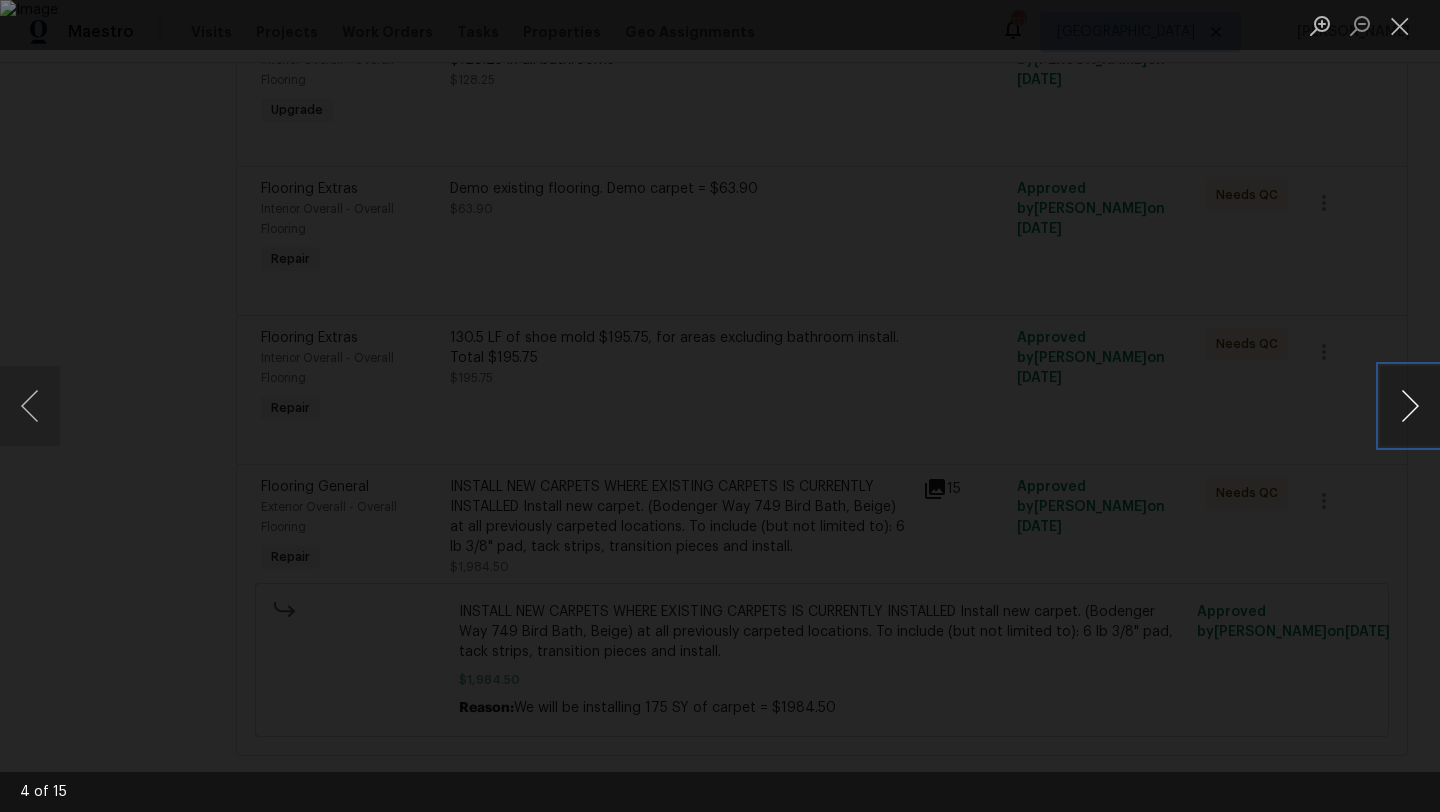 click at bounding box center (1410, 406) 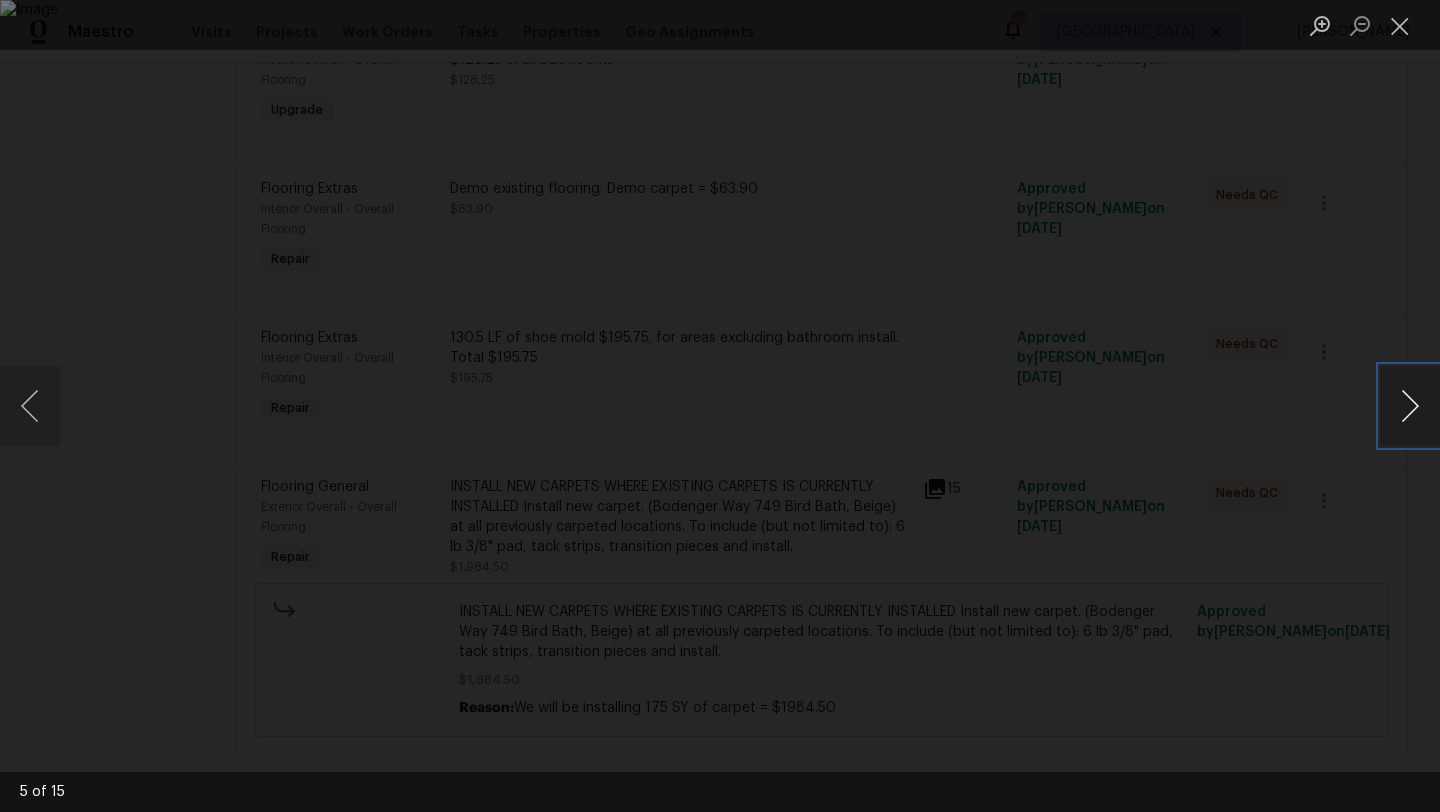 click at bounding box center [1410, 406] 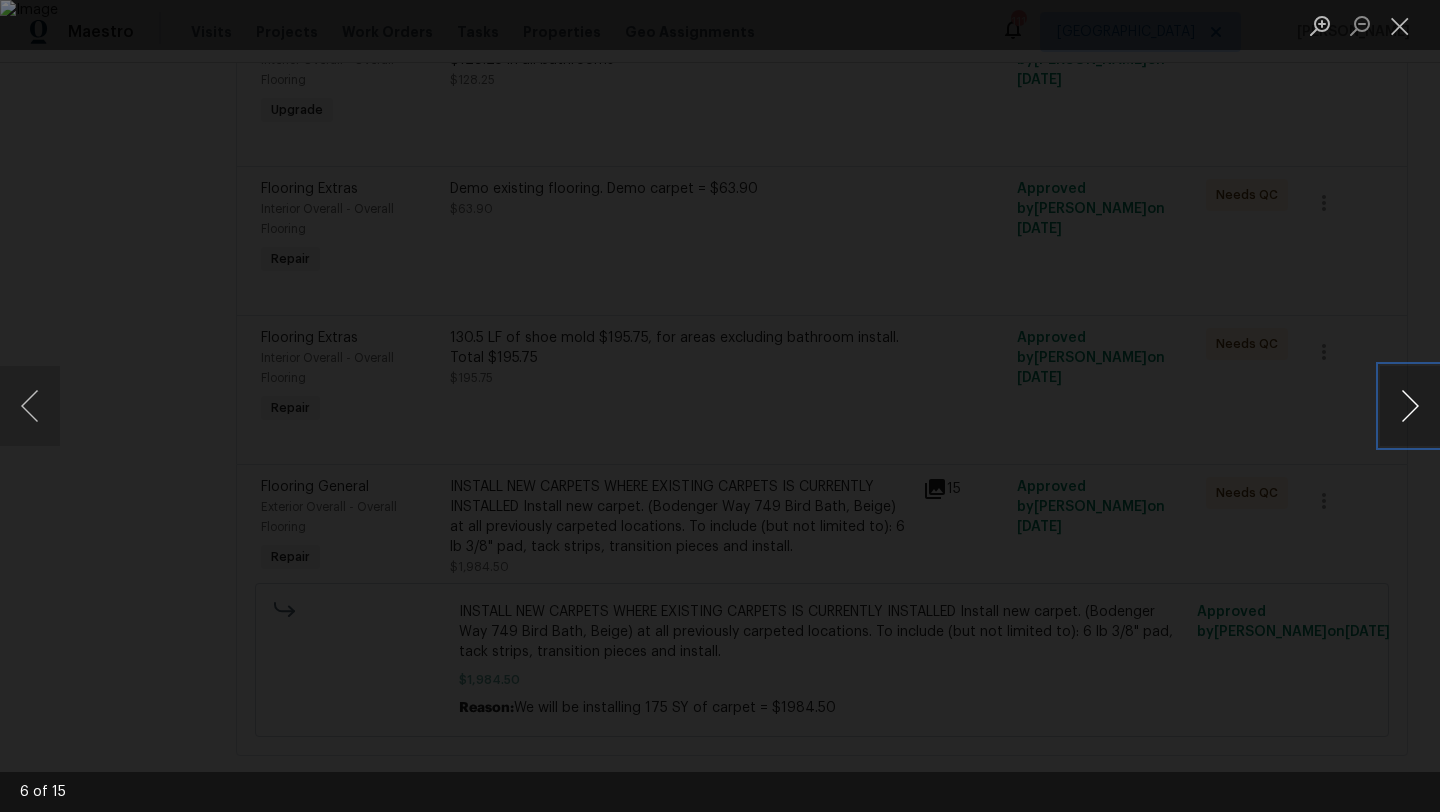 click at bounding box center [1410, 406] 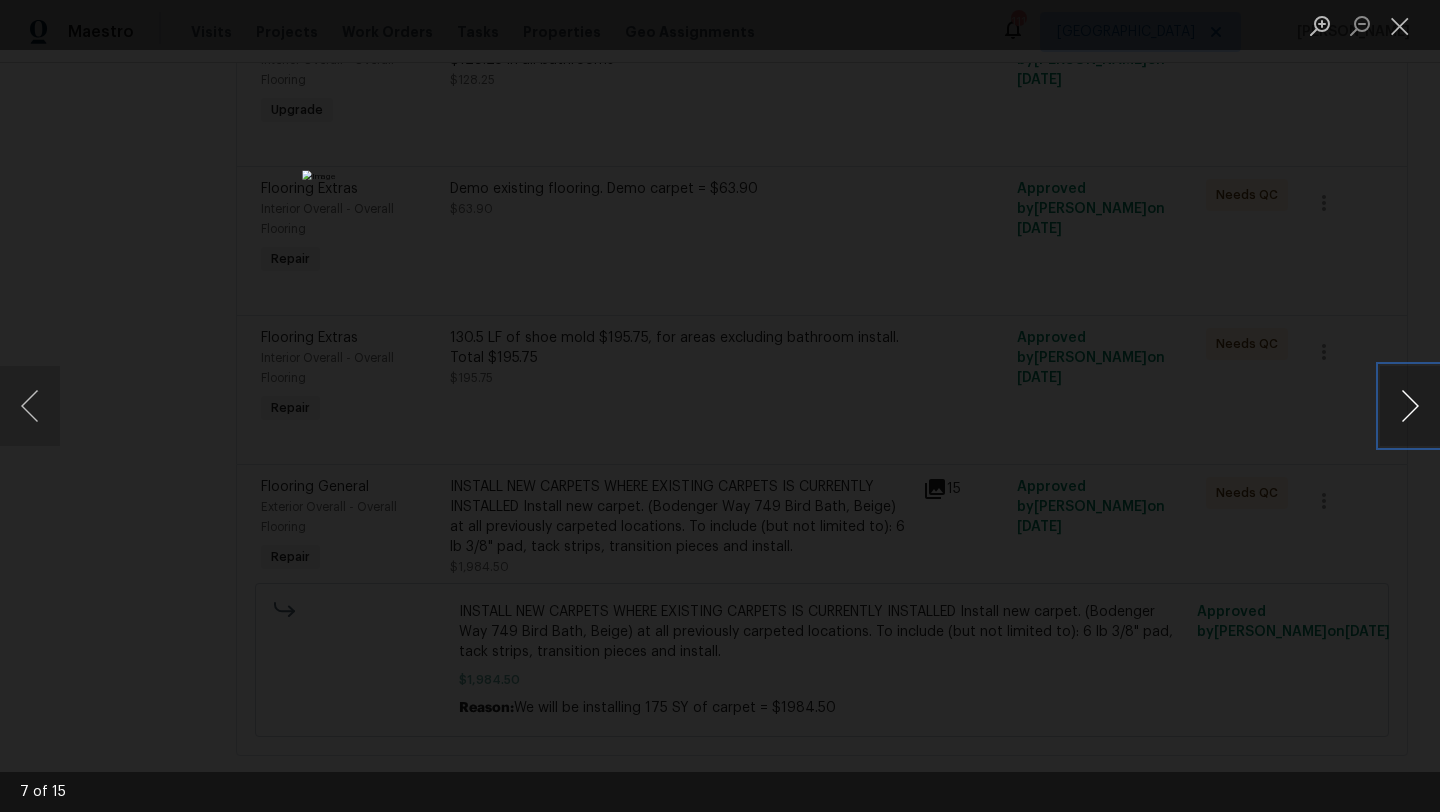 click at bounding box center [1410, 406] 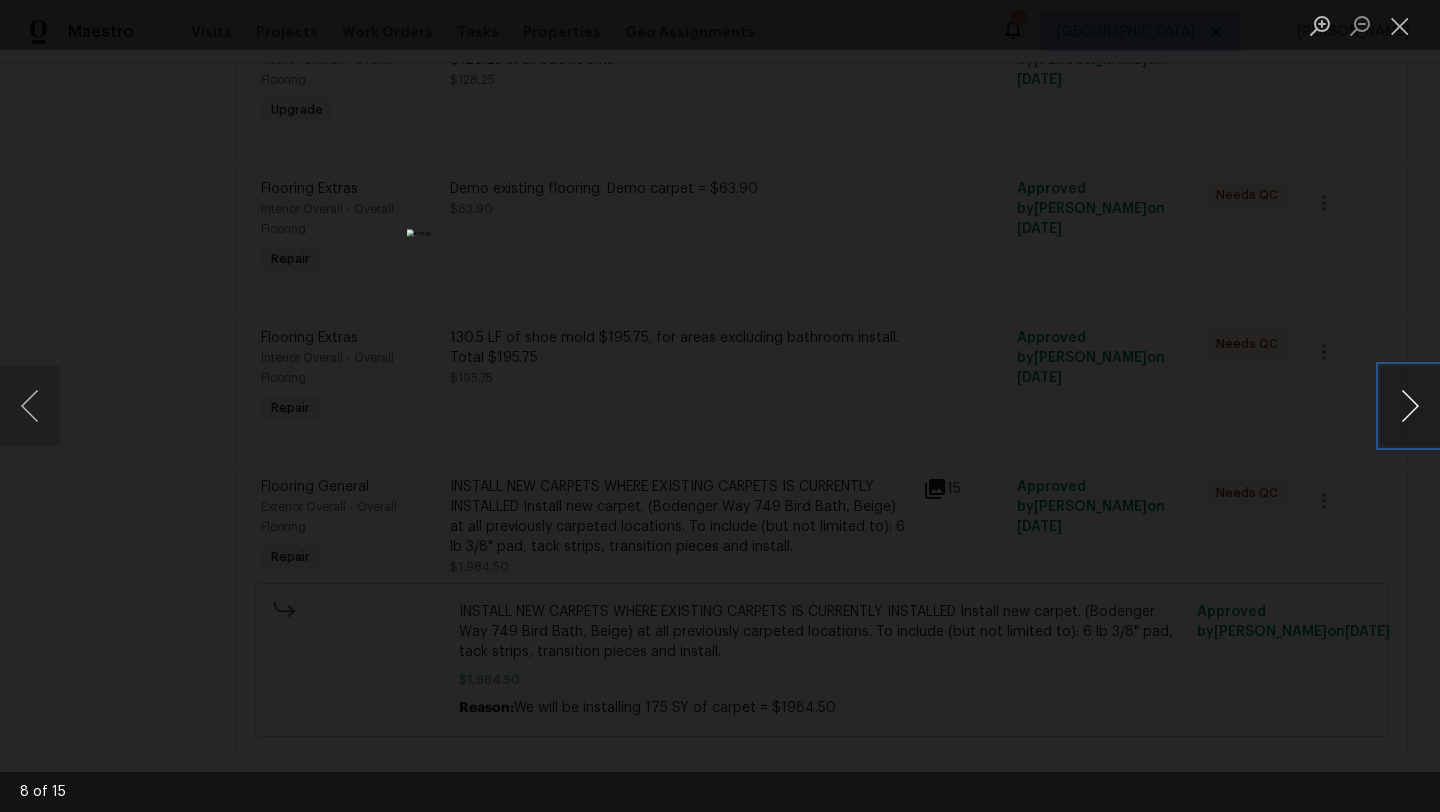 click at bounding box center (1410, 406) 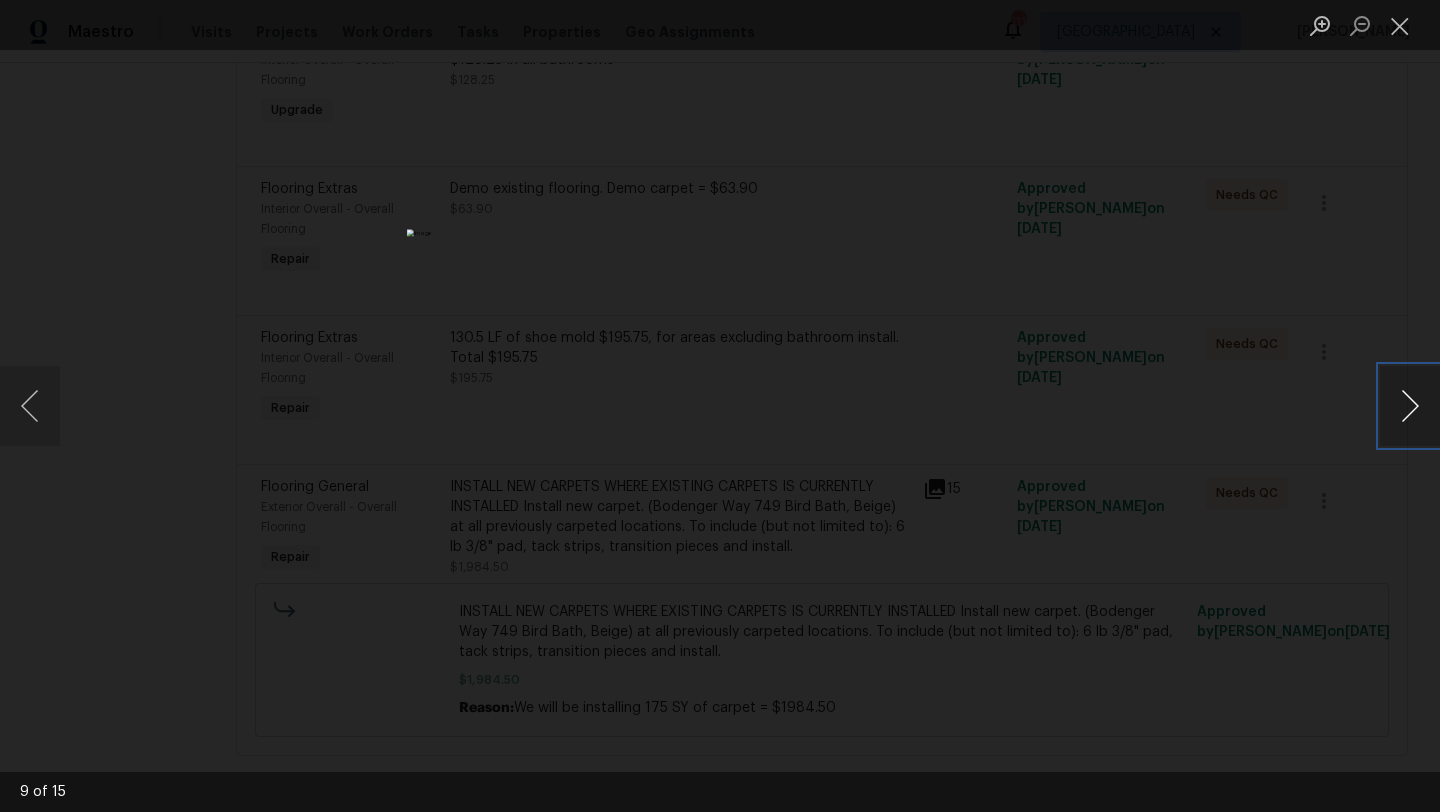 click at bounding box center [1410, 406] 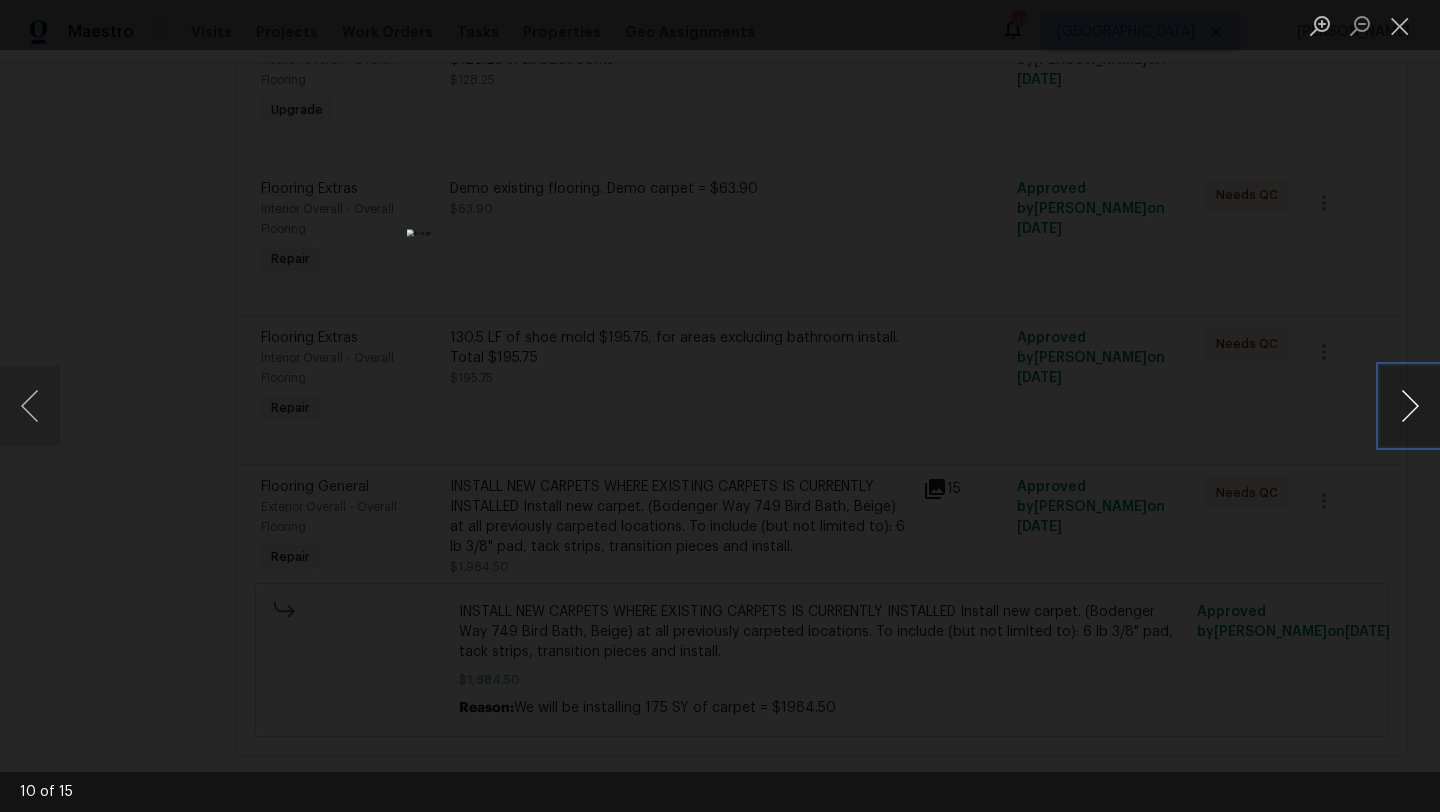 click at bounding box center [1410, 406] 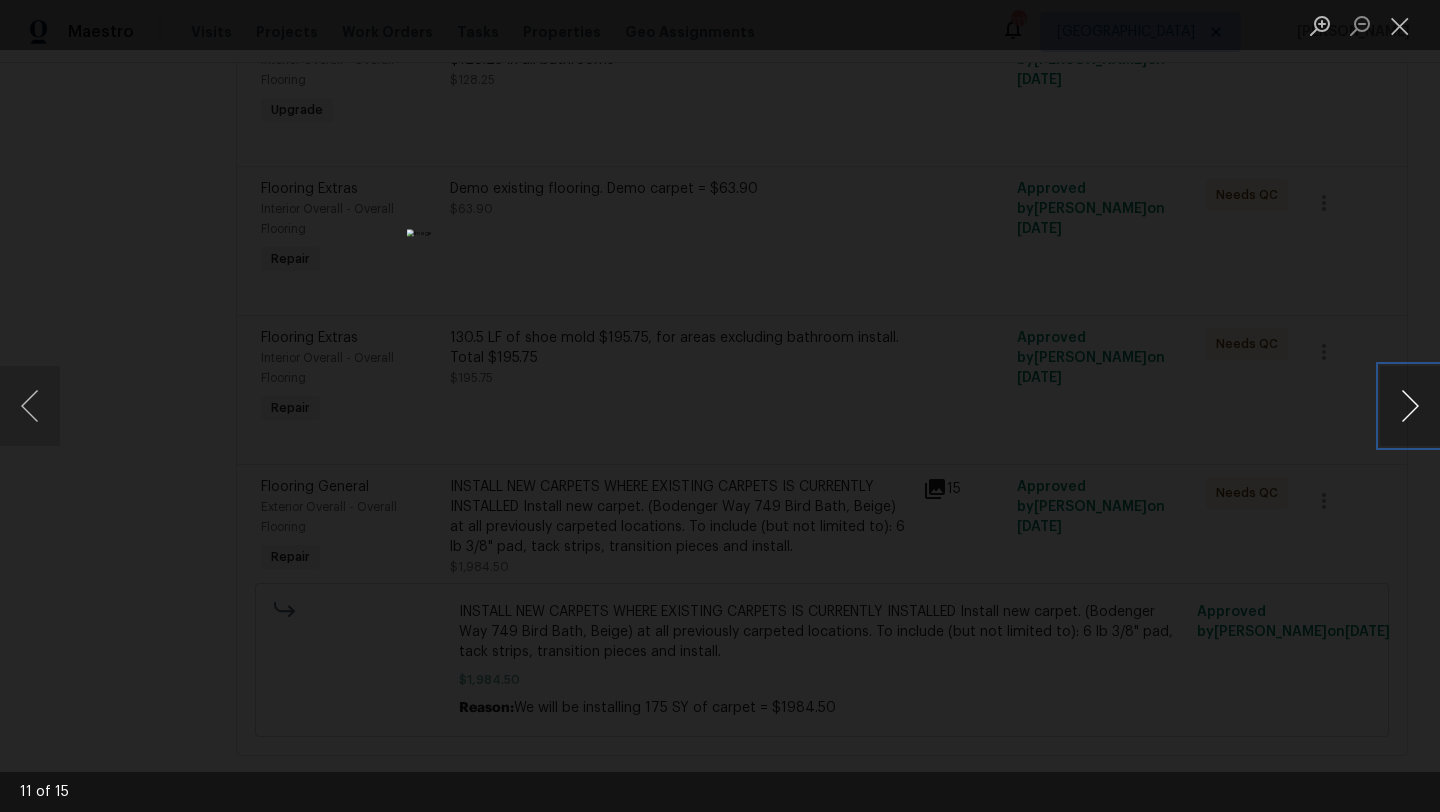 click at bounding box center [1410, 406] 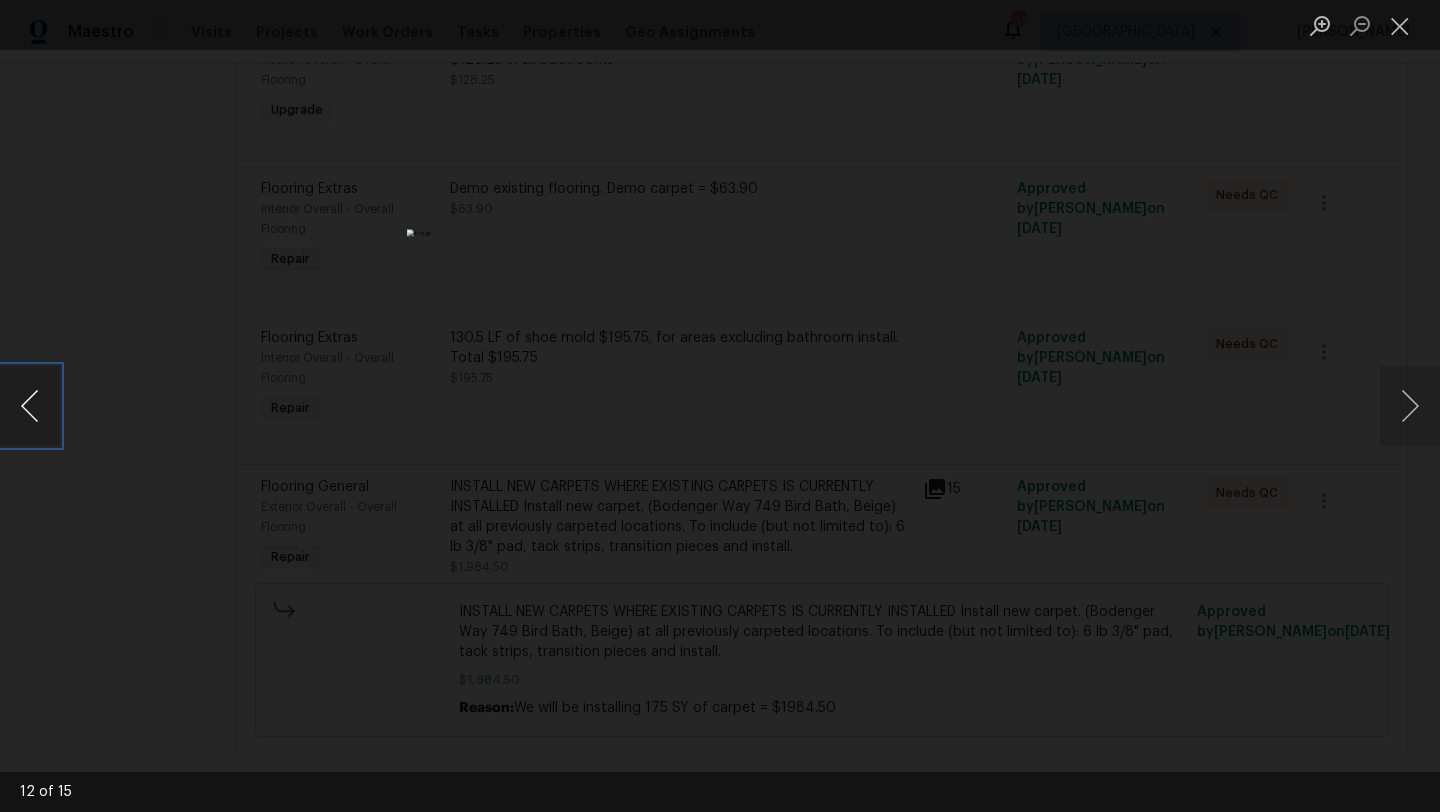 click at bounding box center [30, 406] 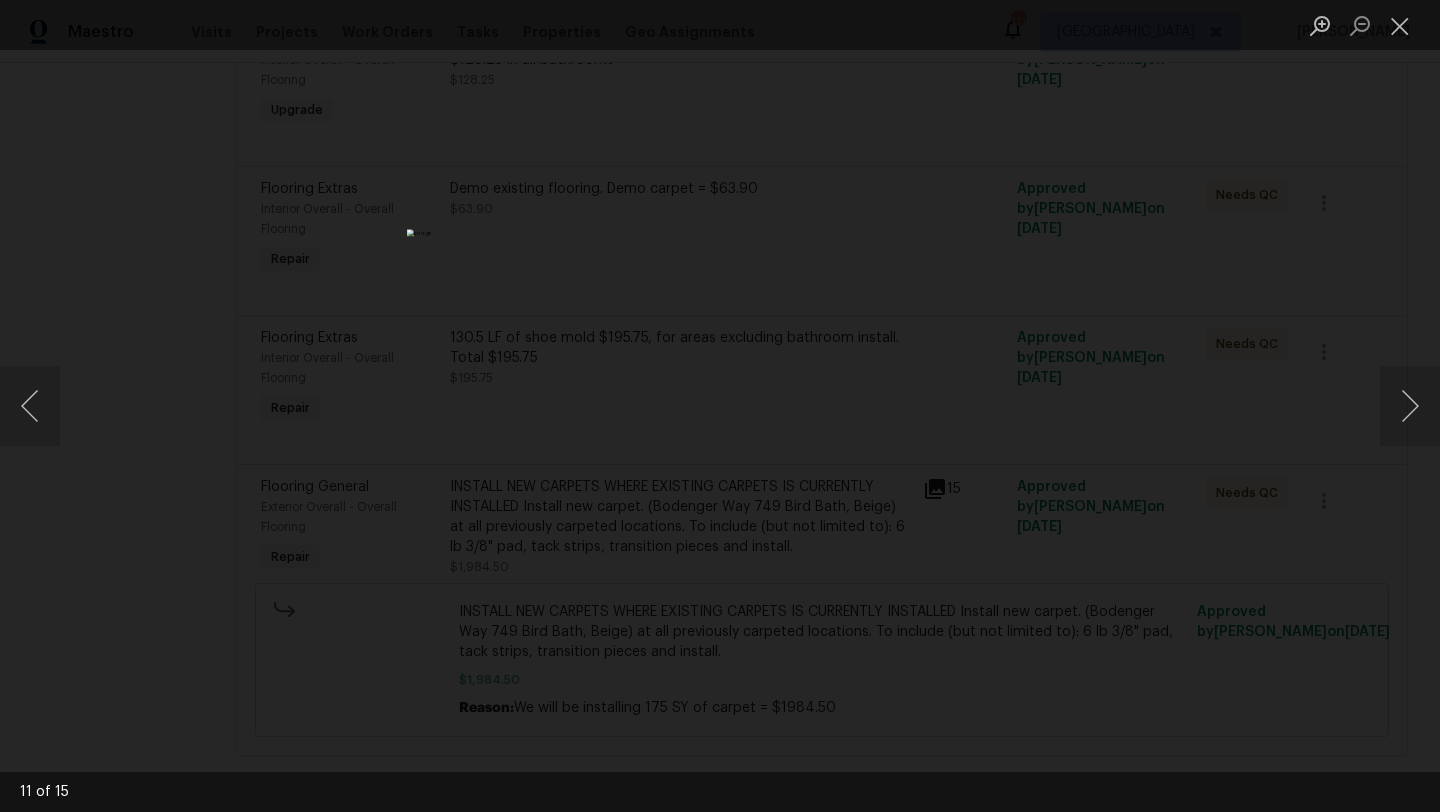 click at bounding box center (720, 406) 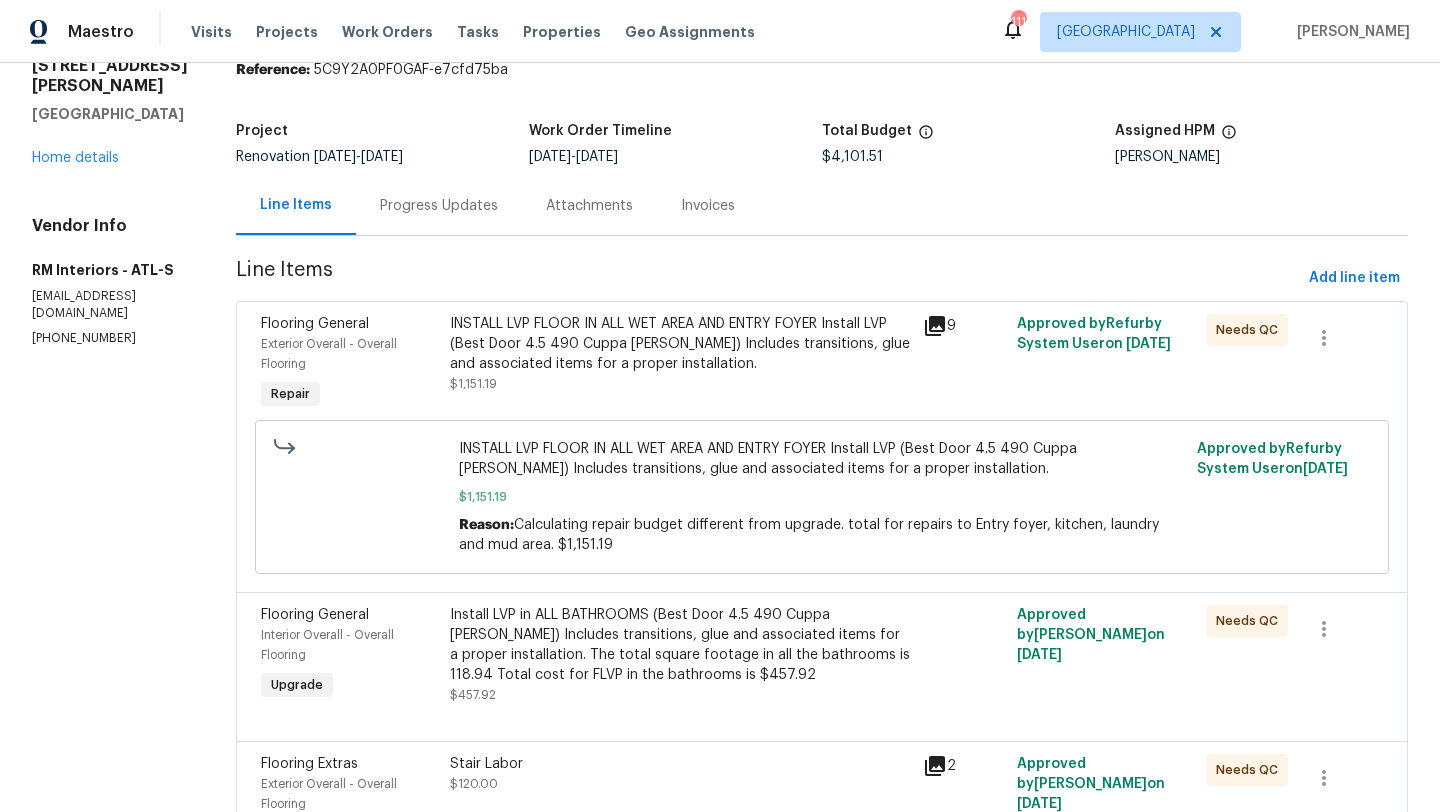 scroll, scrollTop: 0, scrollLeft: 0, axis: both 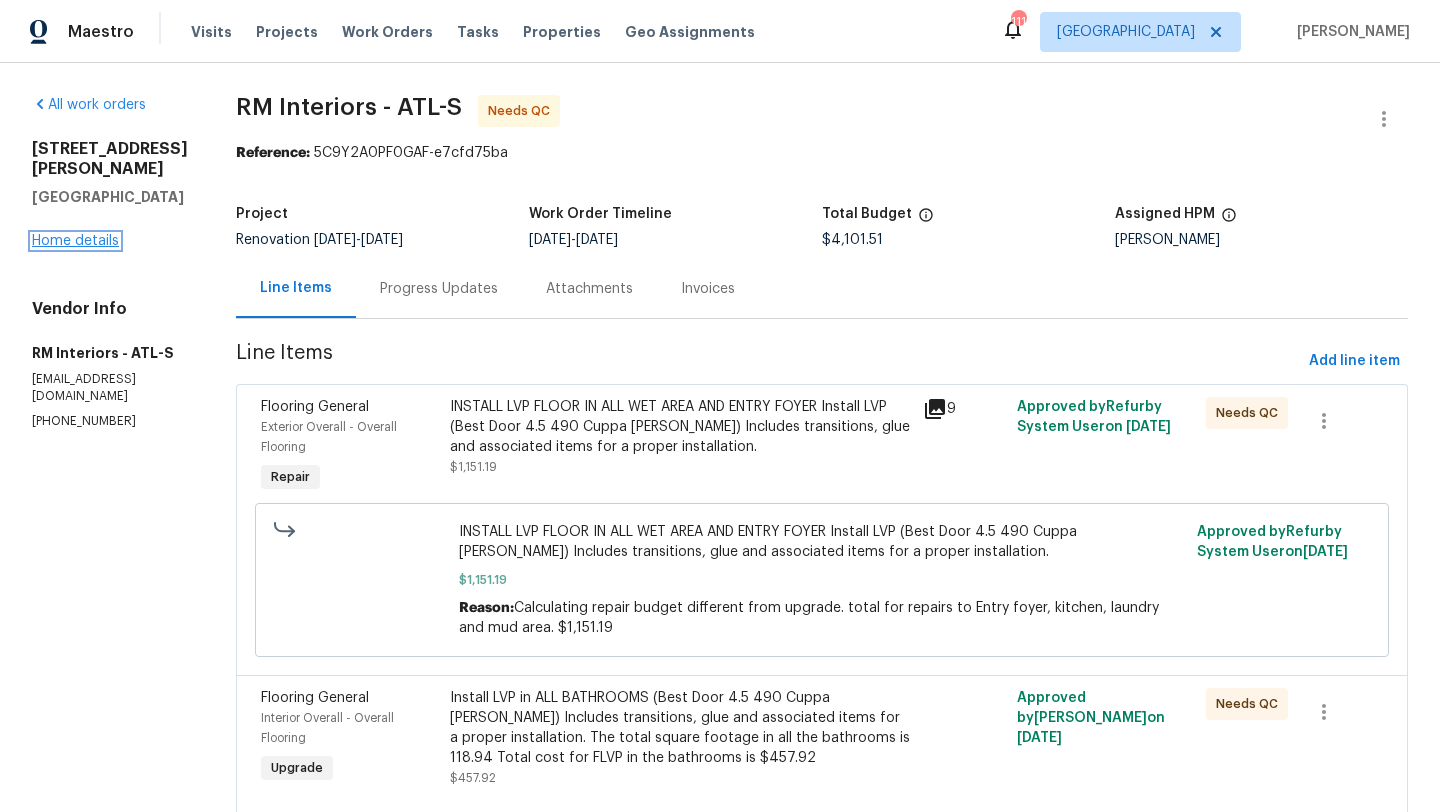 click on "Home details" at bounding box center [75, 241] 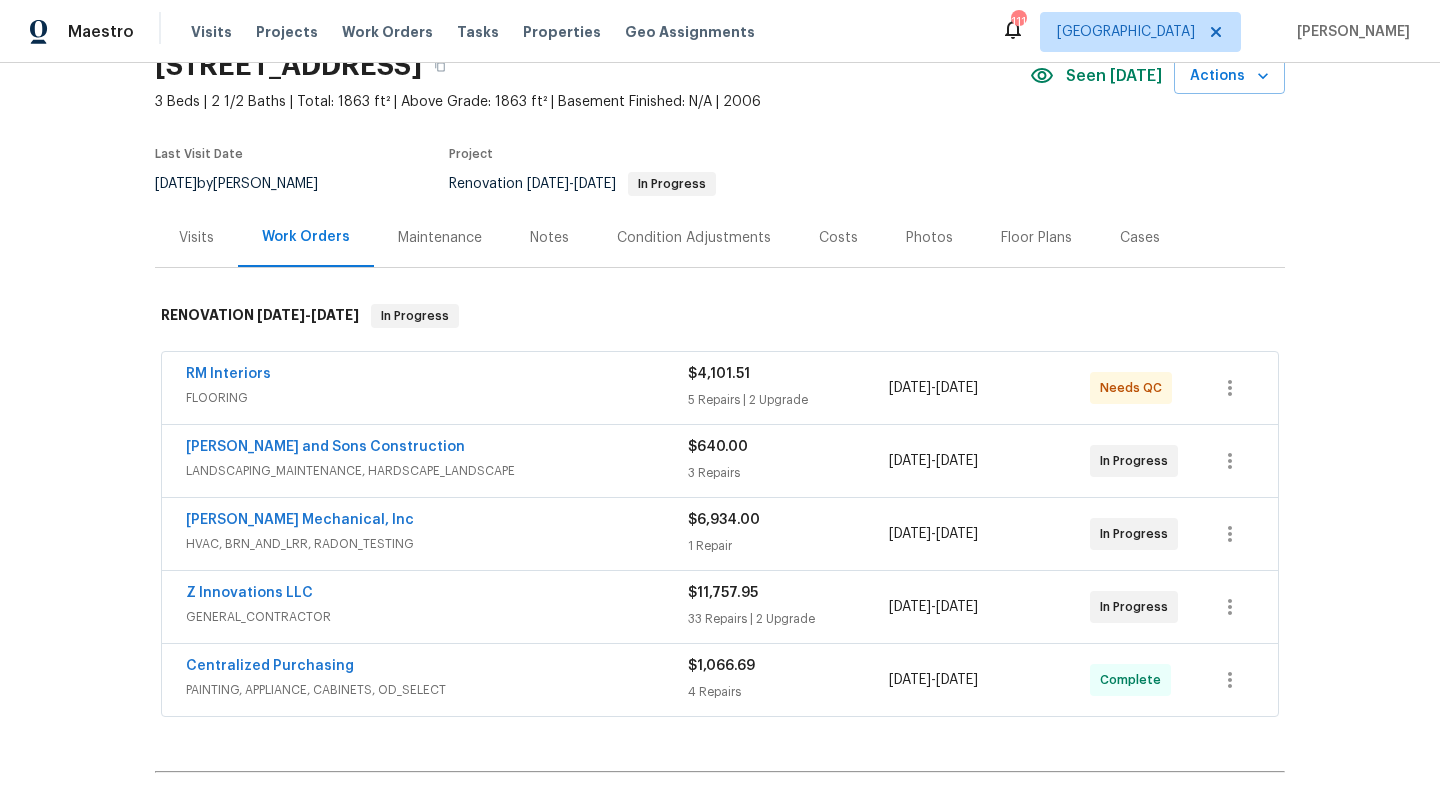 scroll, scrollTop: 136, scrollLeft: 0, axis: vertical 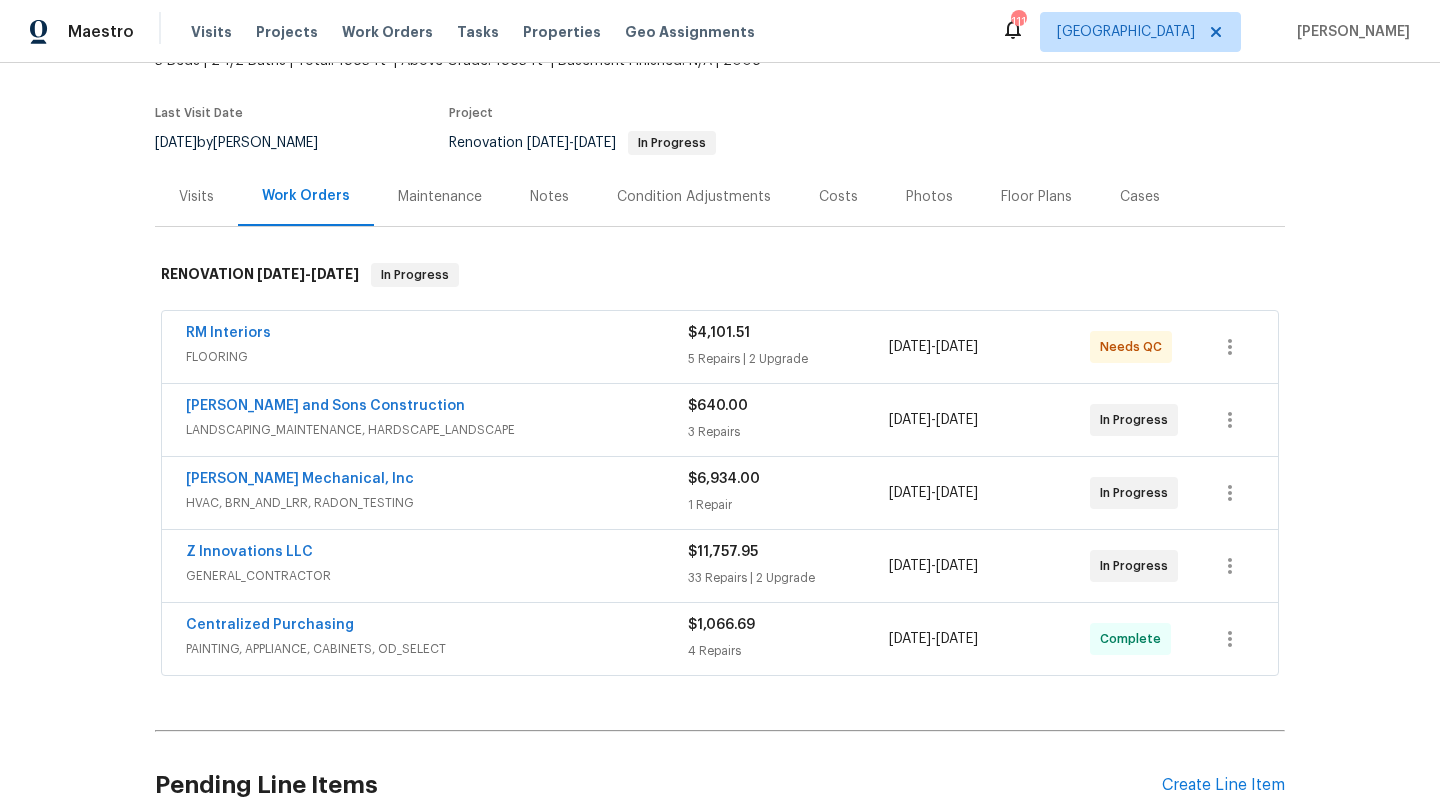 click on "Z Innovations LLC" at bounding box center (437, 554) 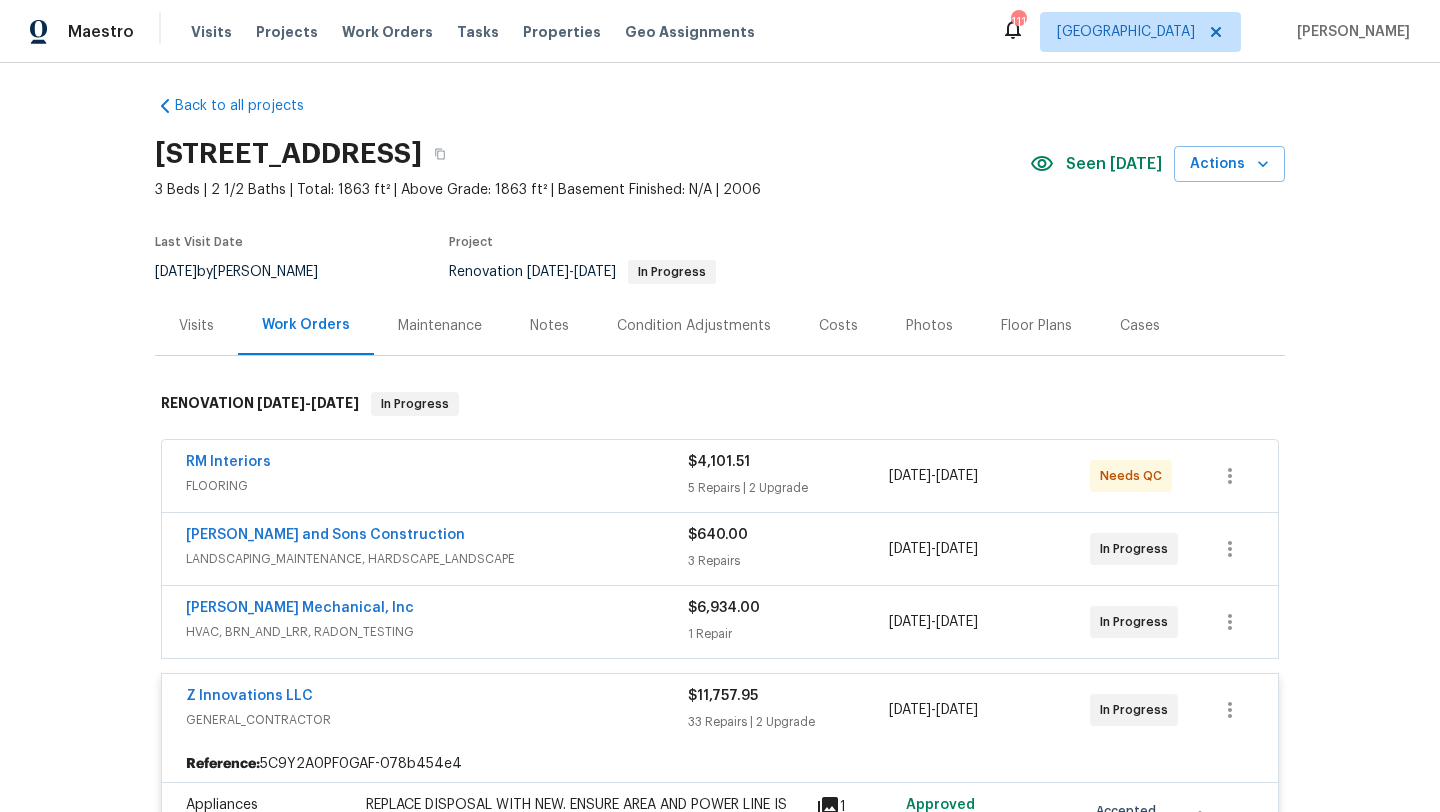 scroll, scrollTop: 0, scrollLeft: 0, axis: both 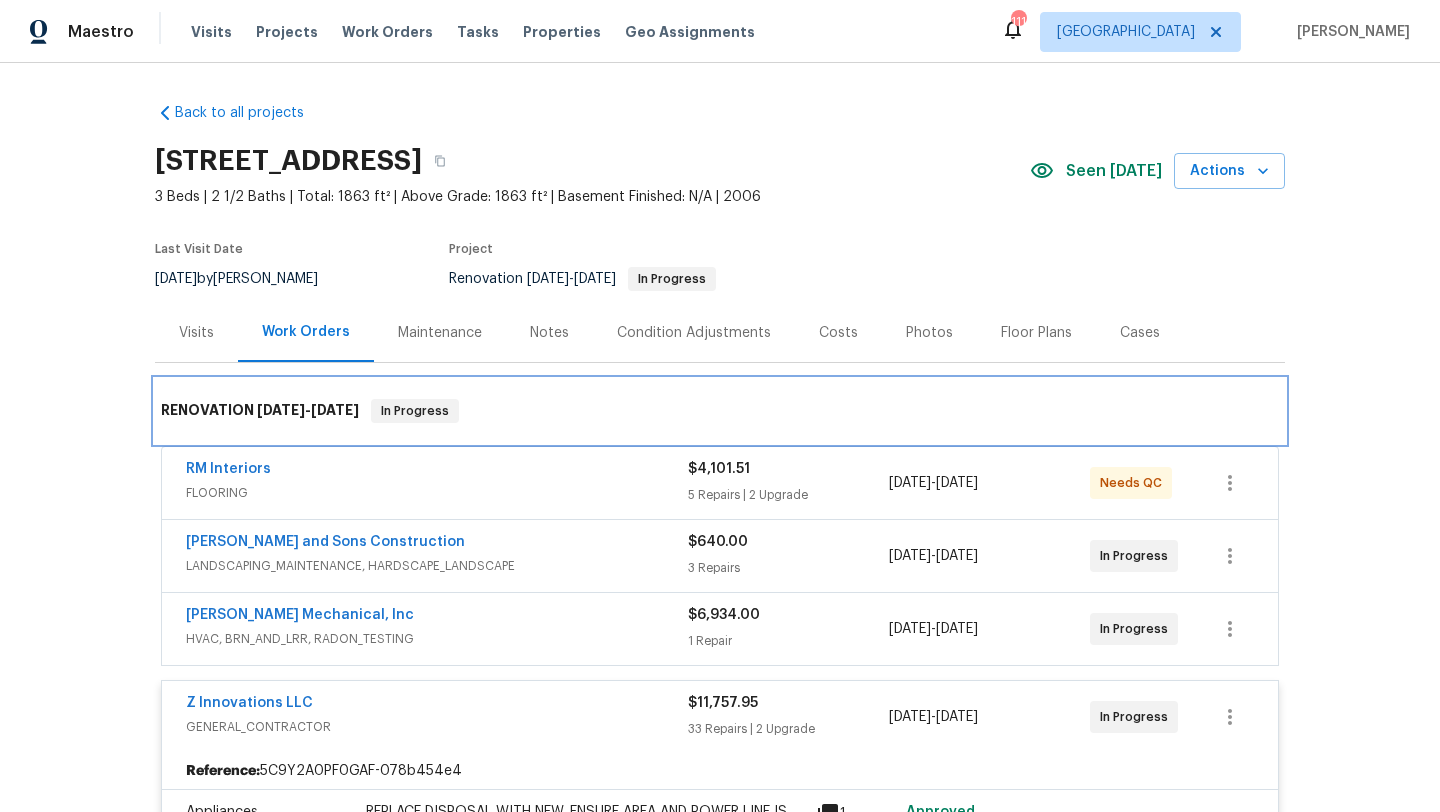 click on "RENOVATION   7/8/25  -  7/17/25 In Progress" at bounding box center (720, 411) 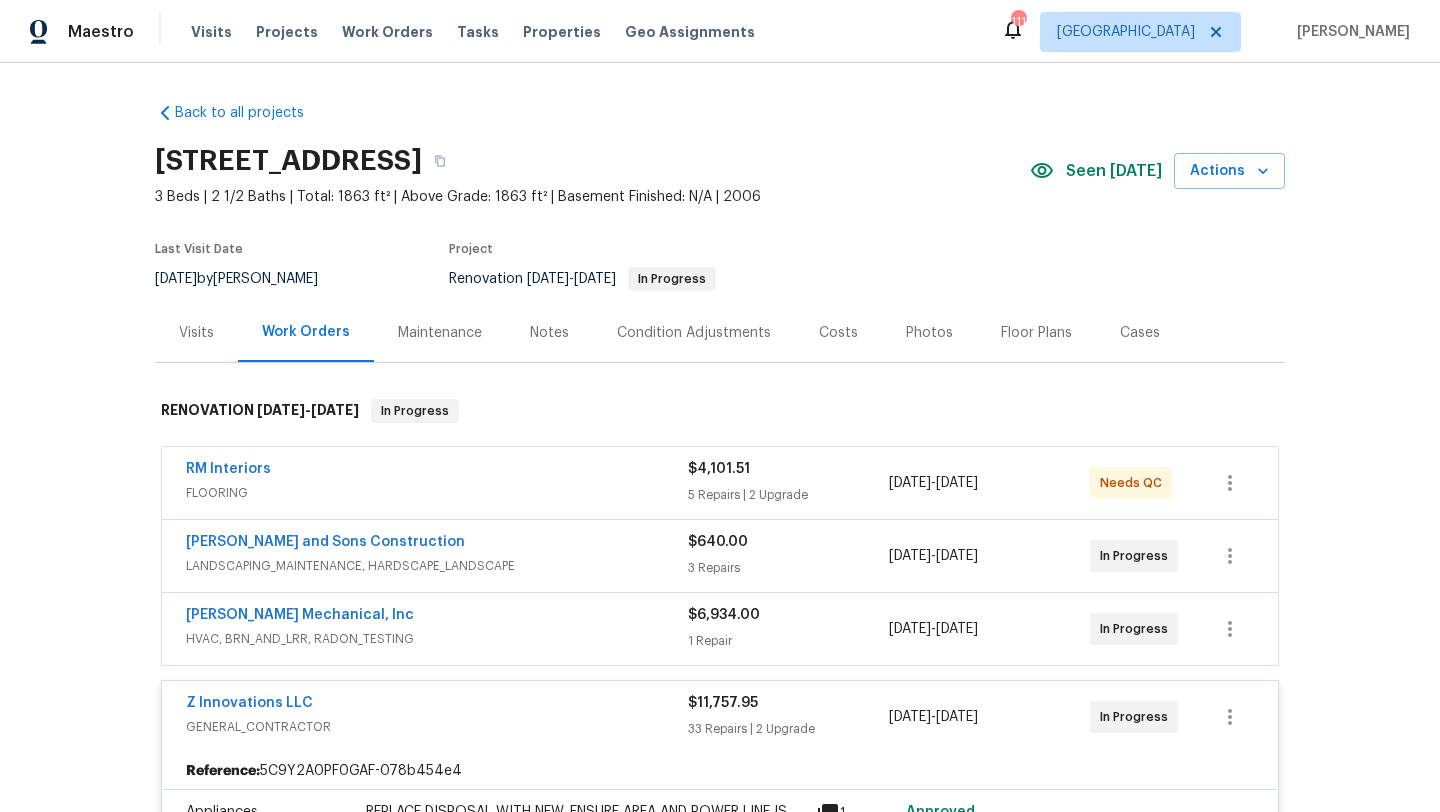 click on "Costs" at bounding box center [838, 332] 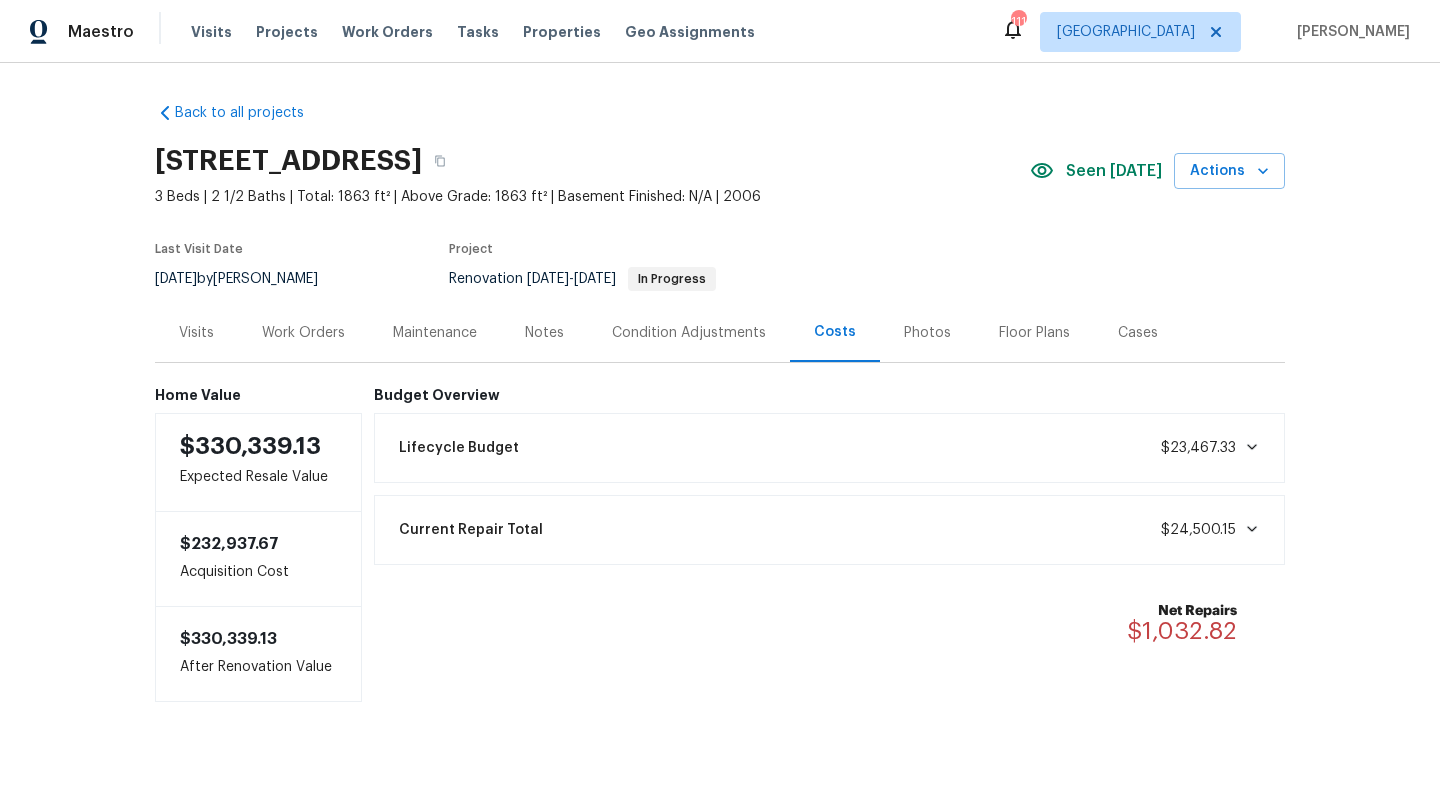 click on "Photos" at bounding box center (927, 333) 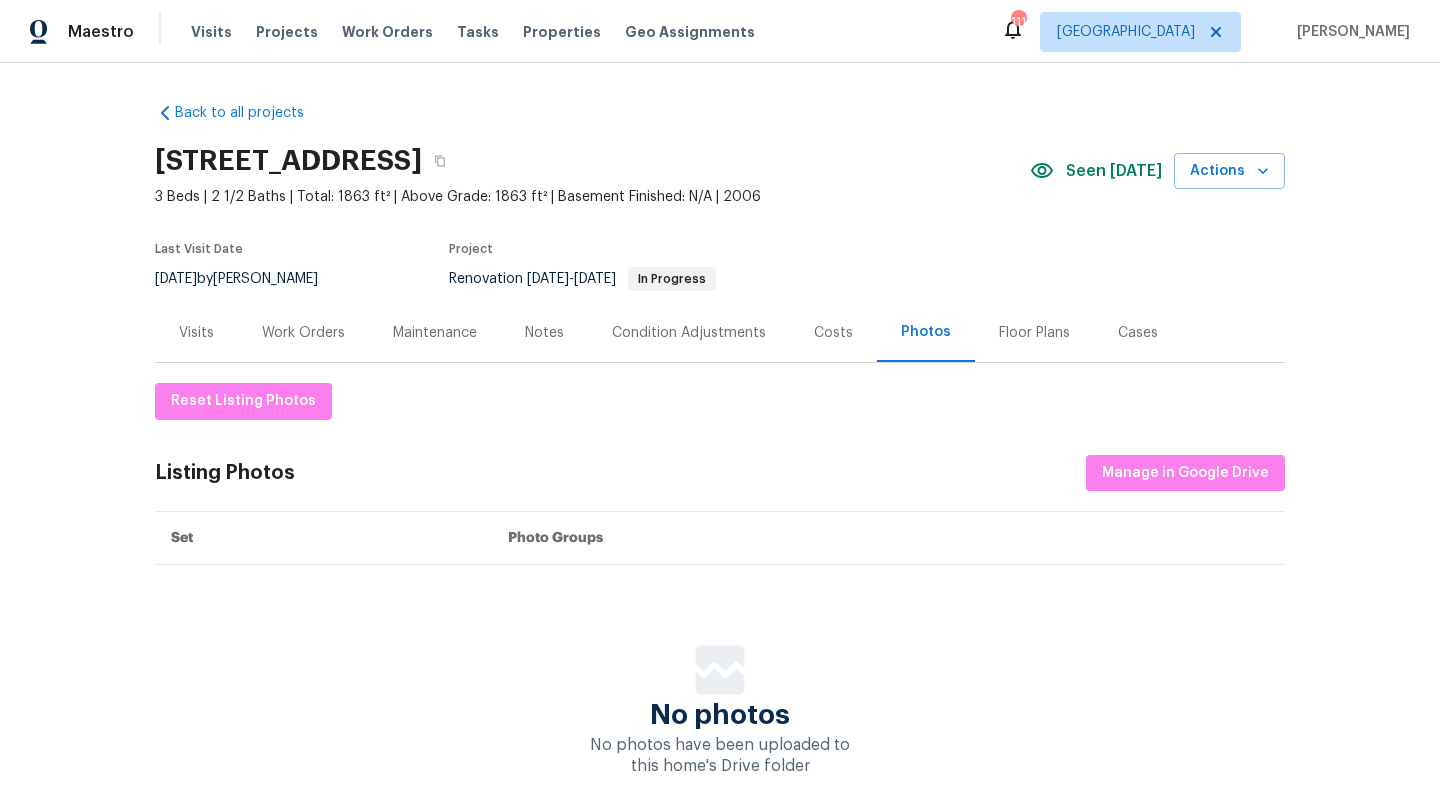 click on "Condition Adjustments" at bounding box center [689, 333] 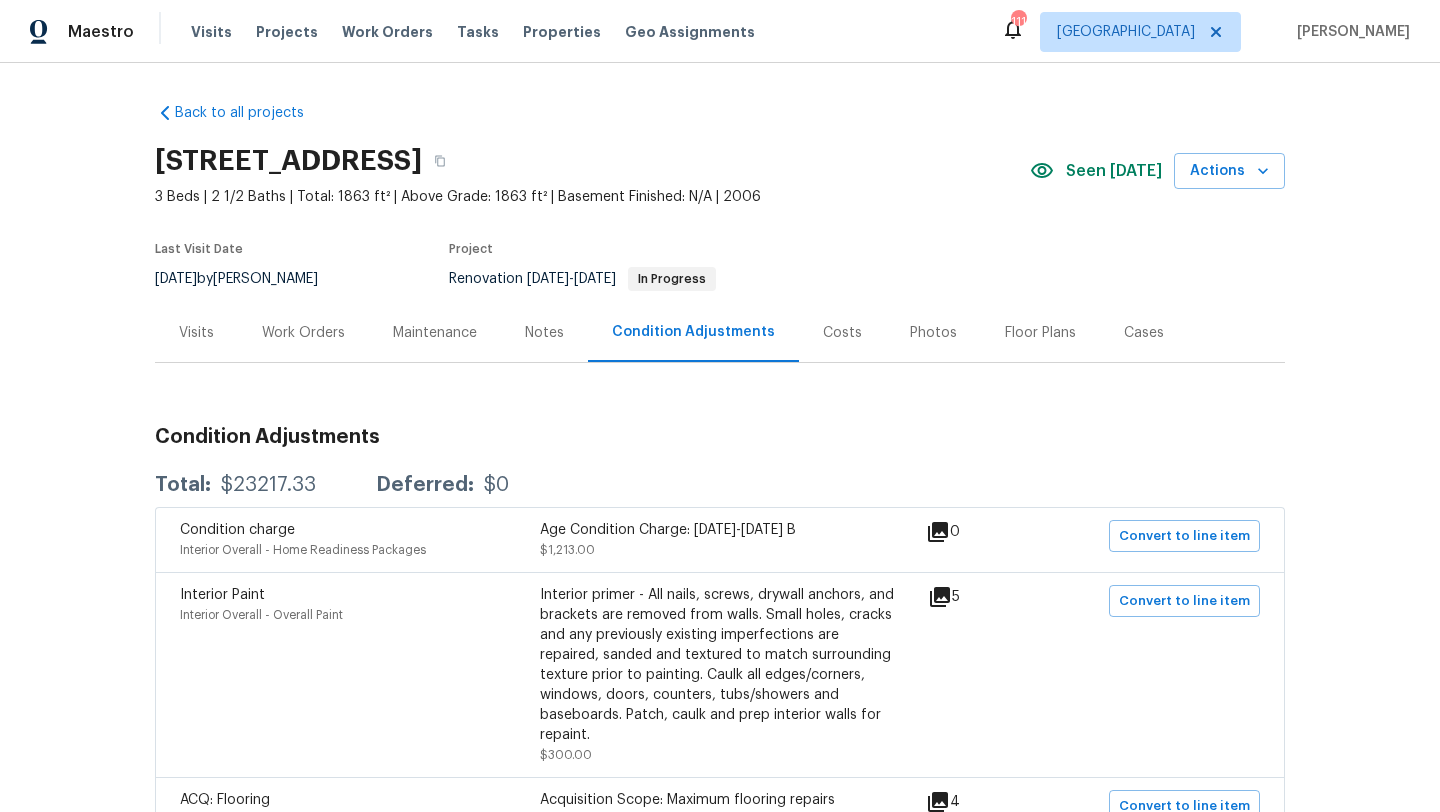 click on "Maintenance" at bounding box center (435, 332) 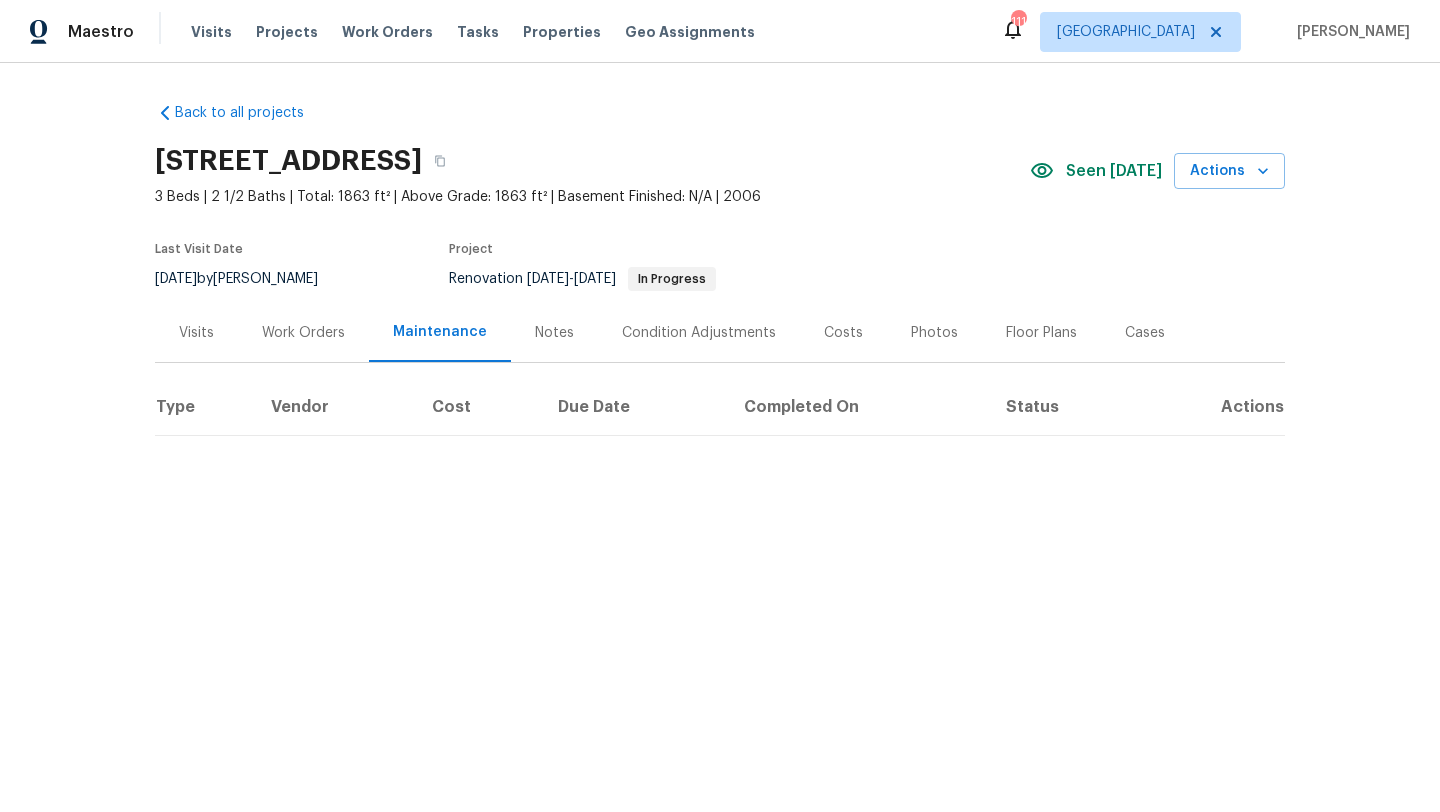 click on "Notes" at bounding box center [554, 333] 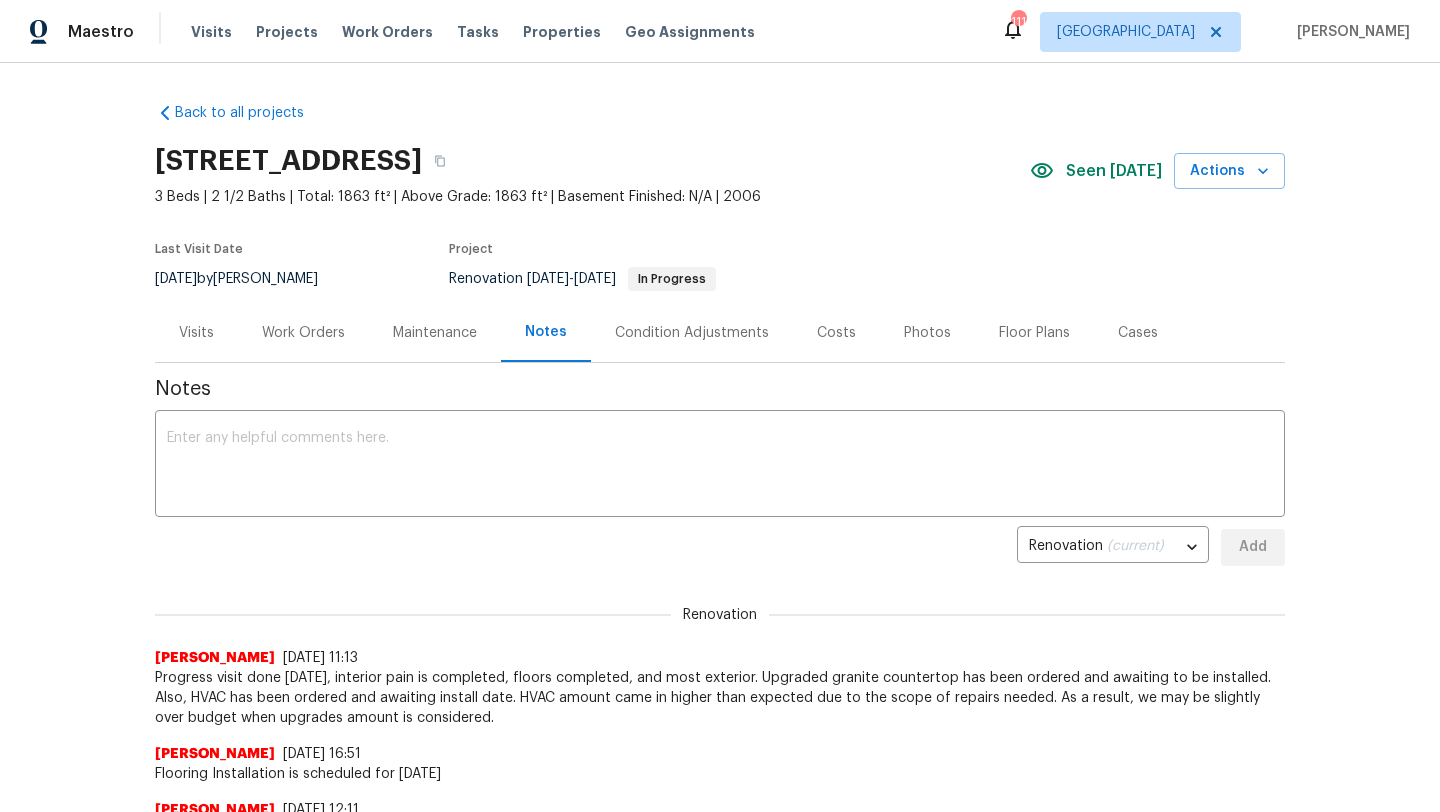 click on "Visits" at bounding box center [196, 333] 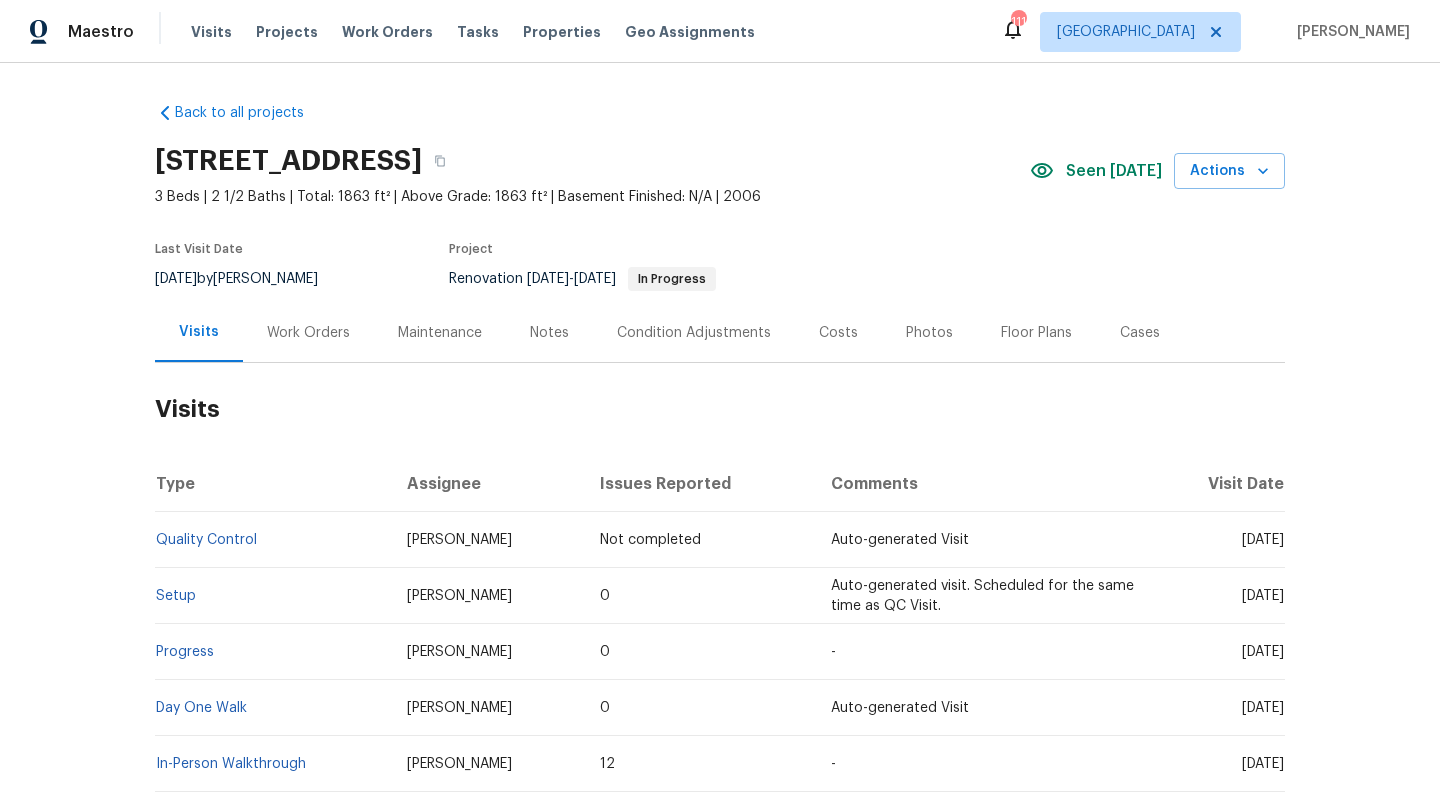 click on "Work Orders" at bounding box center [308, 333] 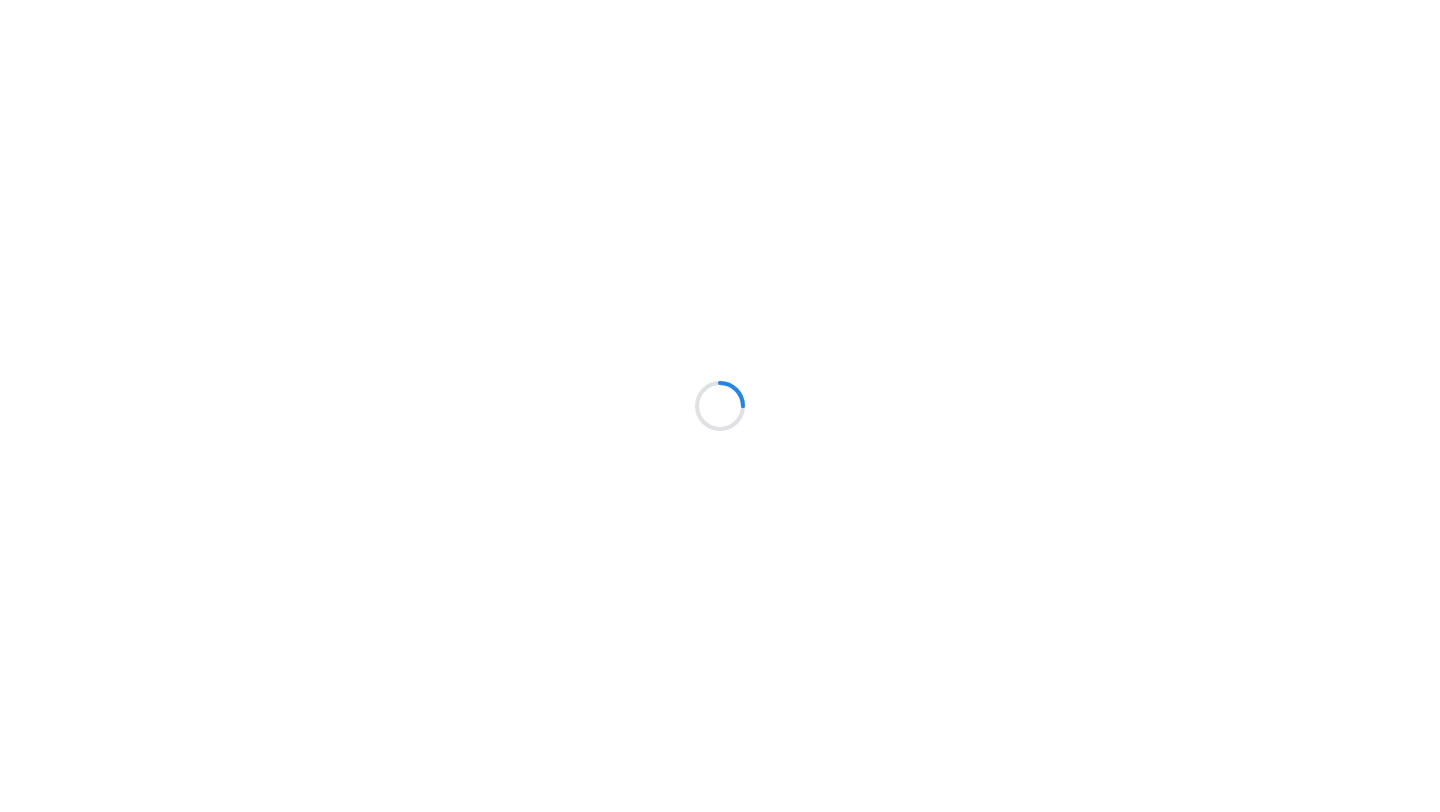 scroll, scrollTop: 0, scrollLeft: 0, axis: both 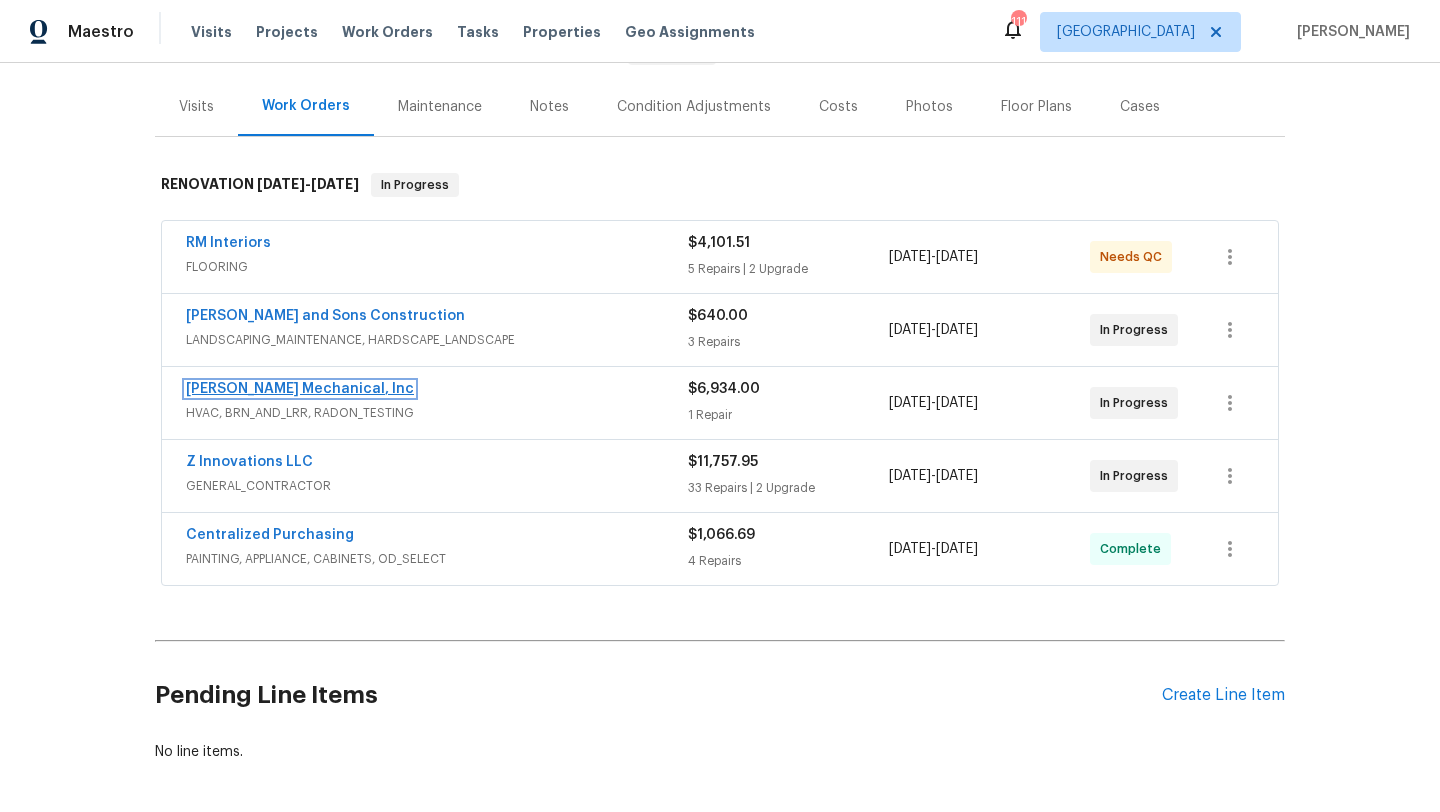 click on "[PERSON_NAME] Mechanical, Inc" at bounding box center [300, 389] 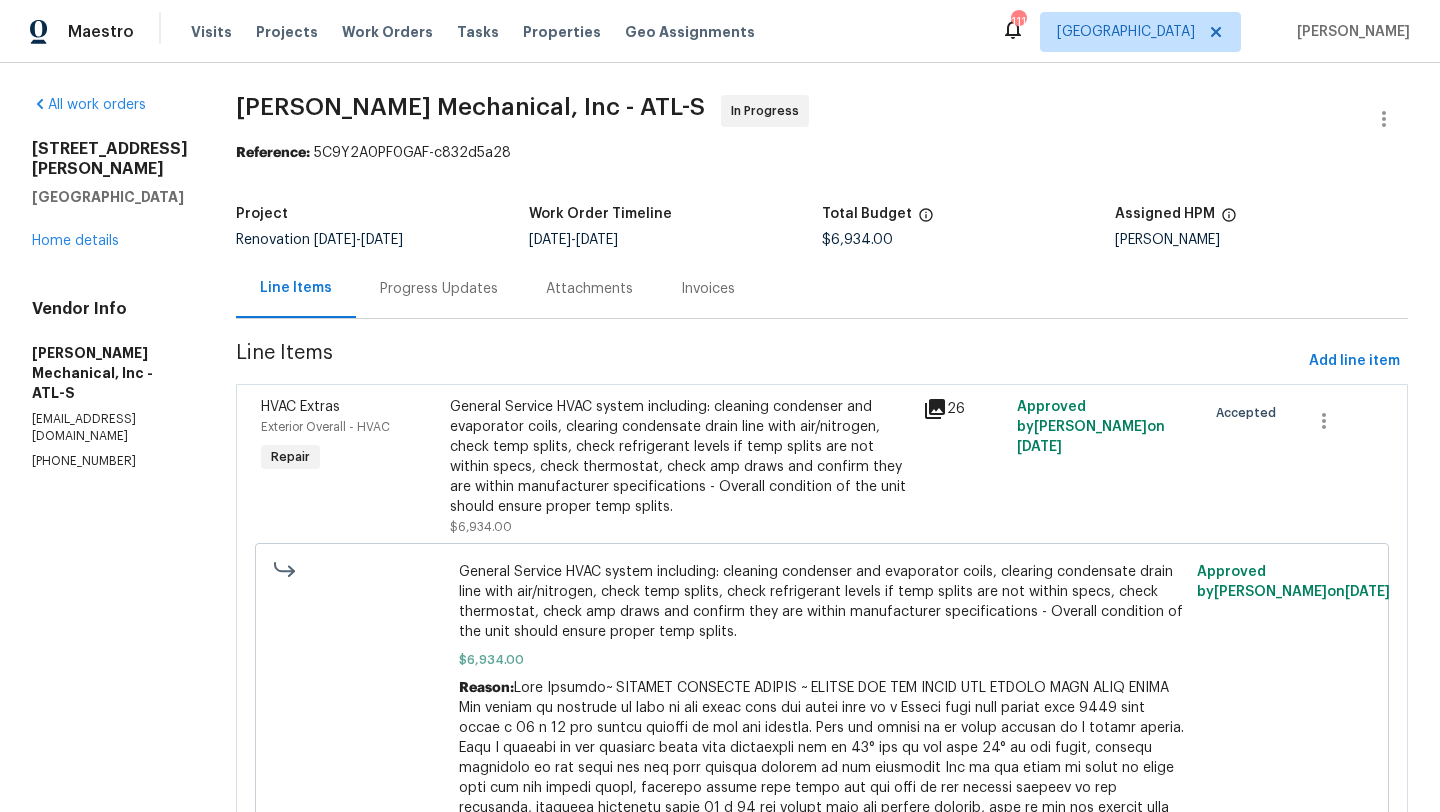 click on "Progress Updates" at bounding box center [439, 288] 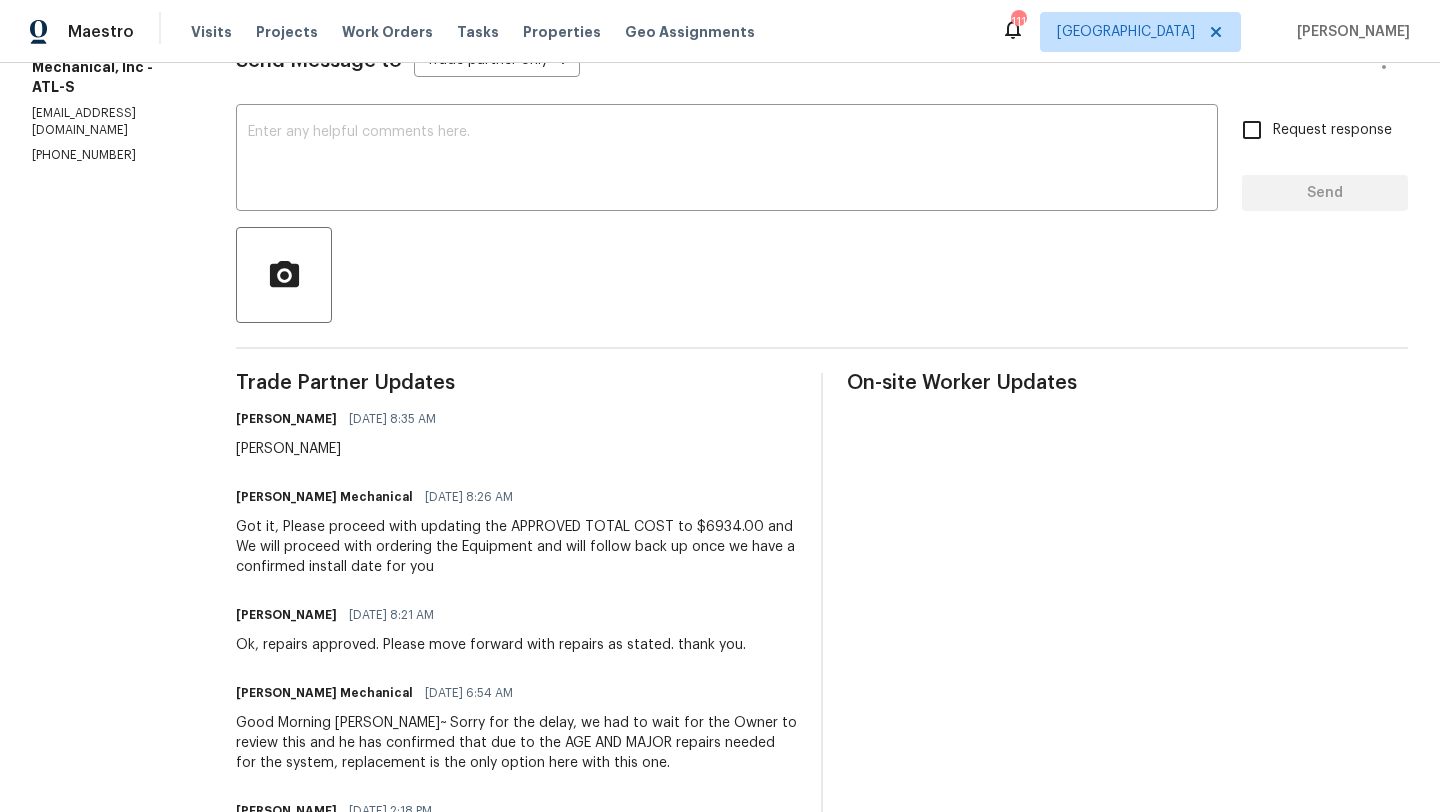 scroll, scrollTop: 349, scrollLeft: 0, axis: vertical 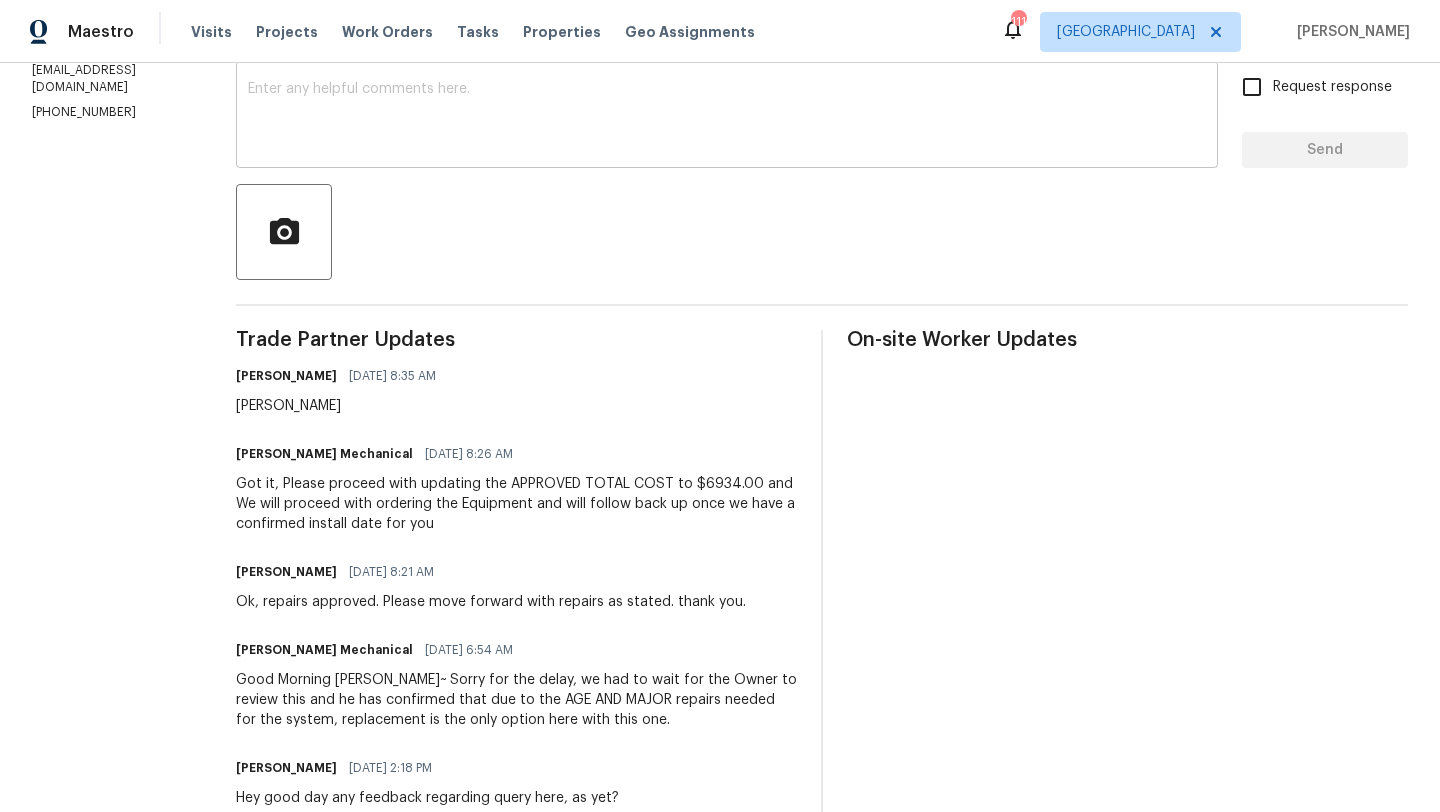 click at bounding box center (727, 117) 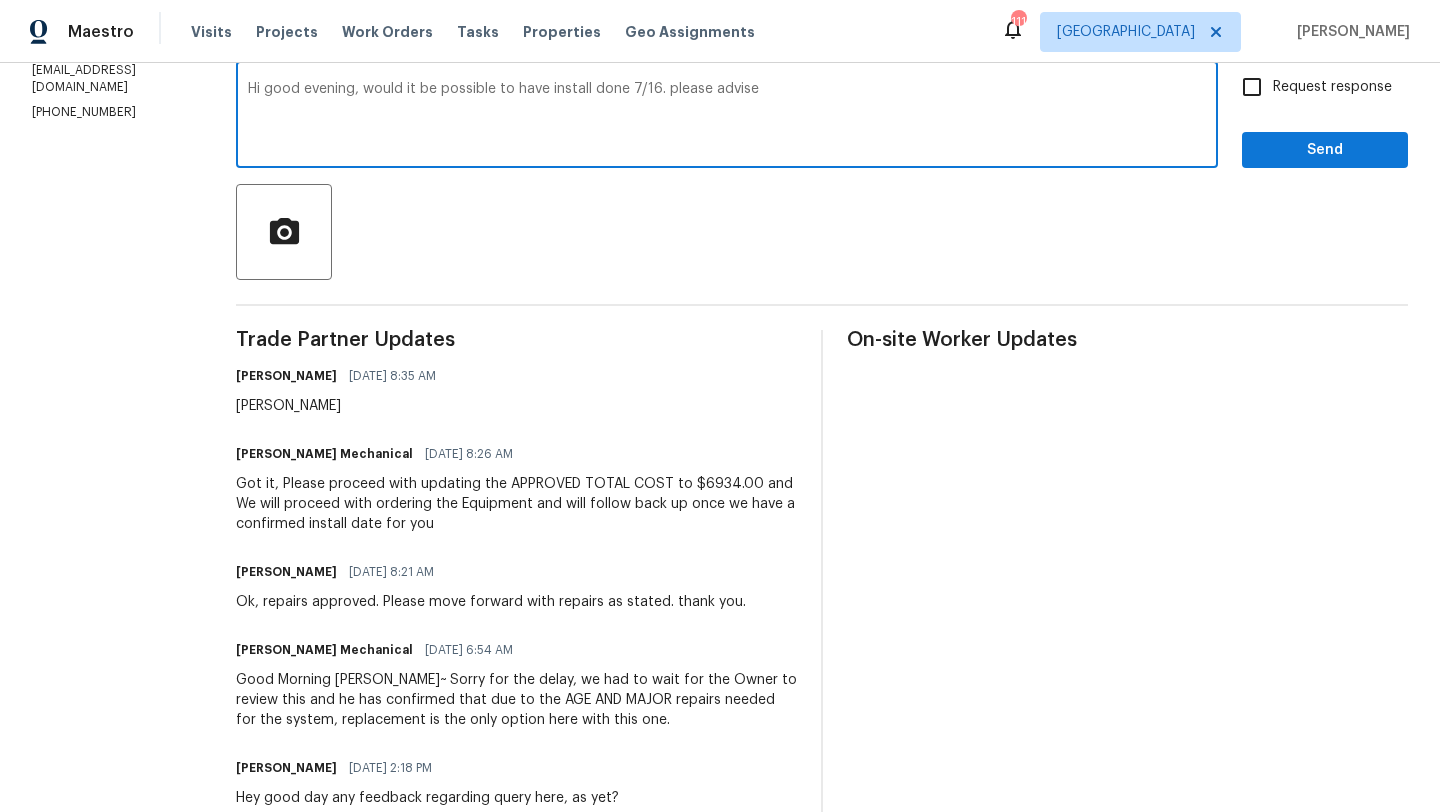 click on "Hi good evening, would it be possible to have install done 7/16. please advise" at bounding box center [727, 117] 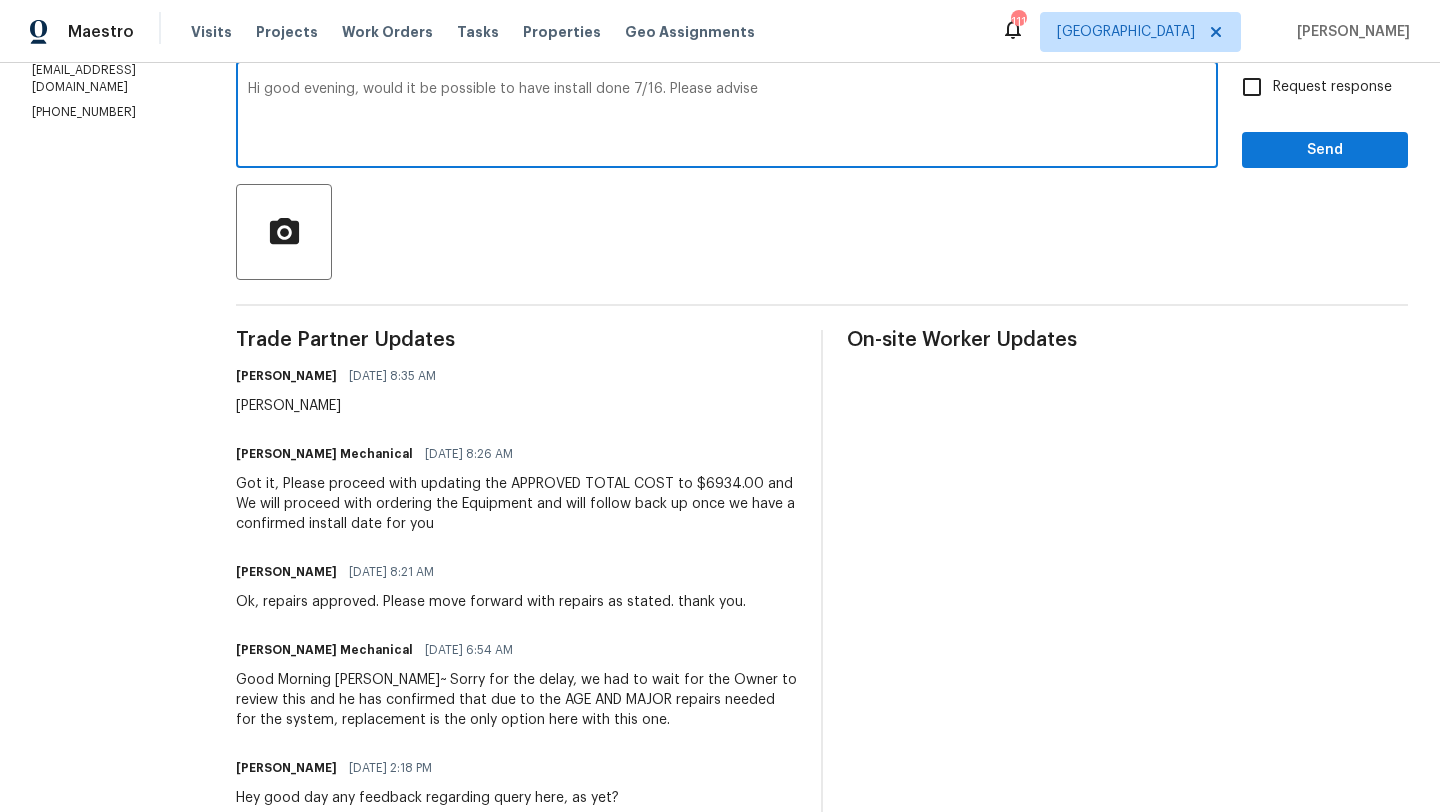 click on "Hi good evening, would it be possible to have install done 7/16. Please advise" at bounding box center (727, 117) 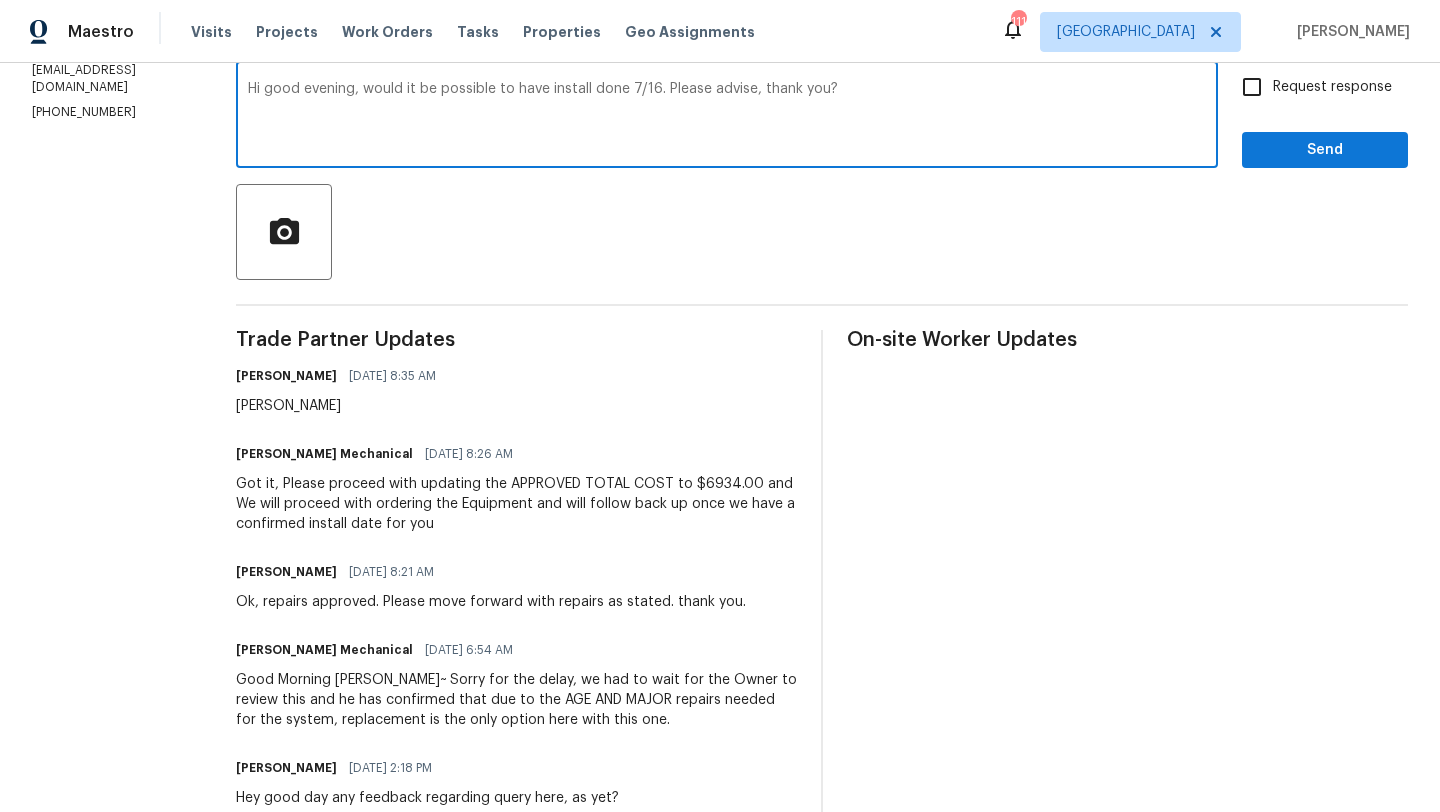 type on "Hi good evening, would it be possible to have install done 7/16. Please advise, thank you?" 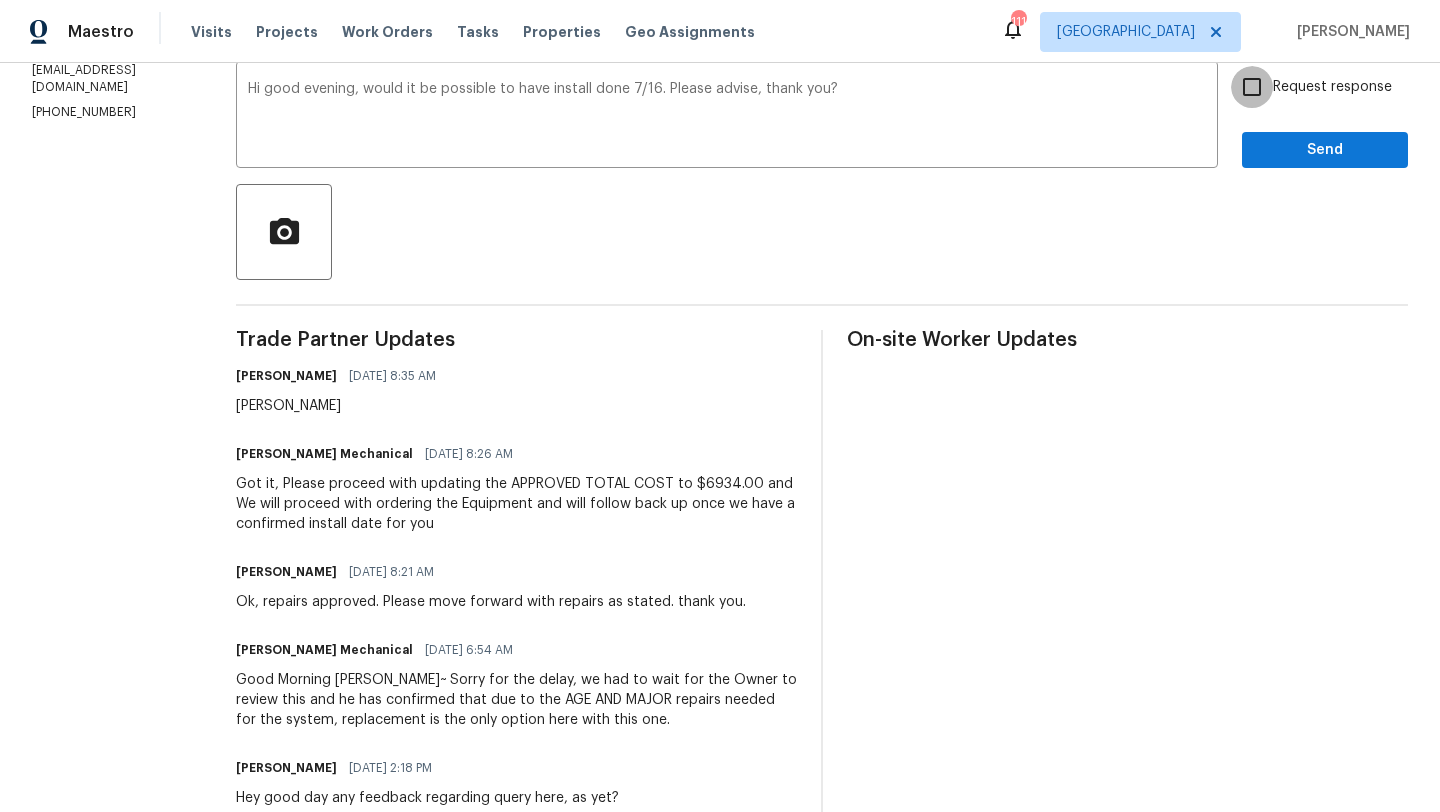 click on "Request response" at bounding box center [1252, 87] 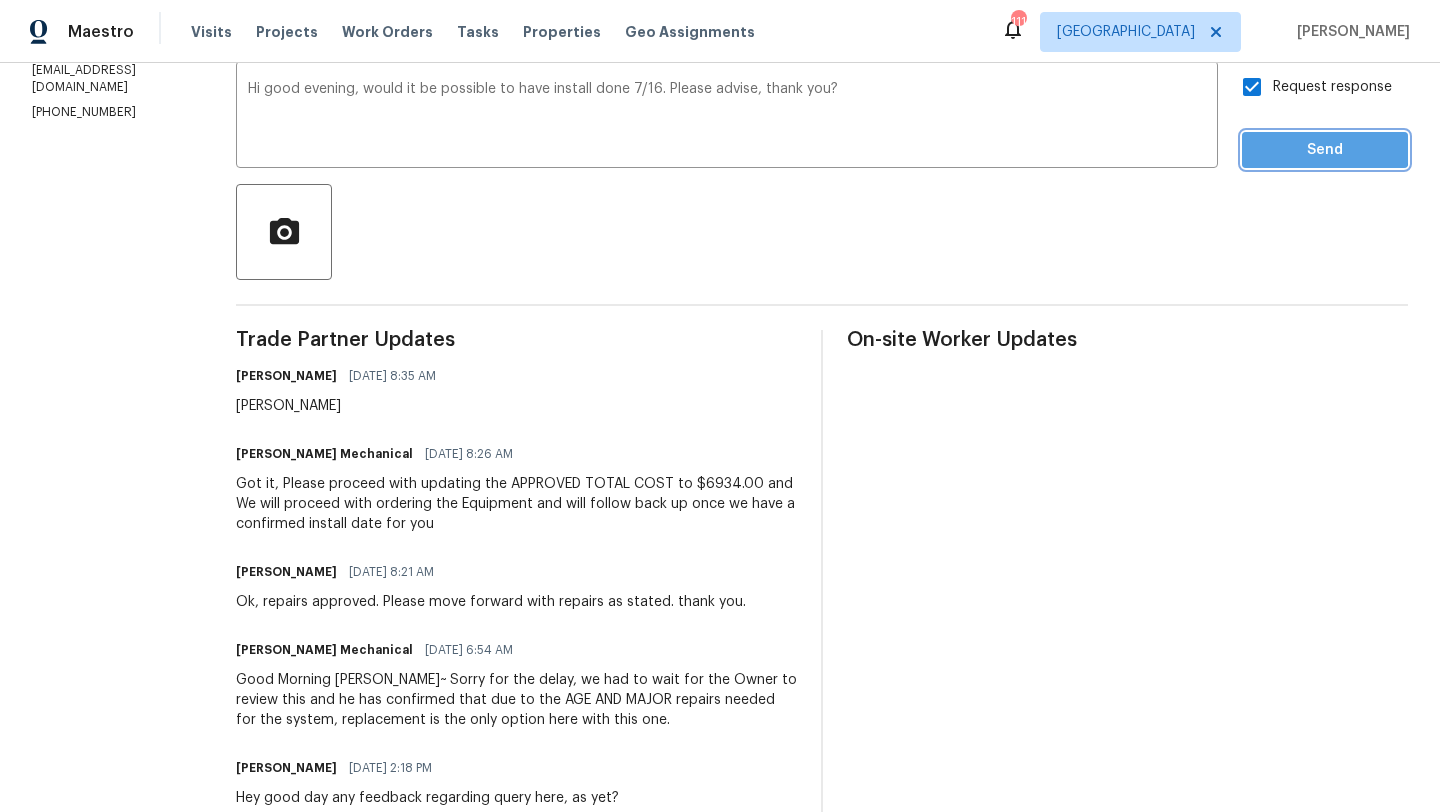 click on "Send" at bounding box center (1325, 150) 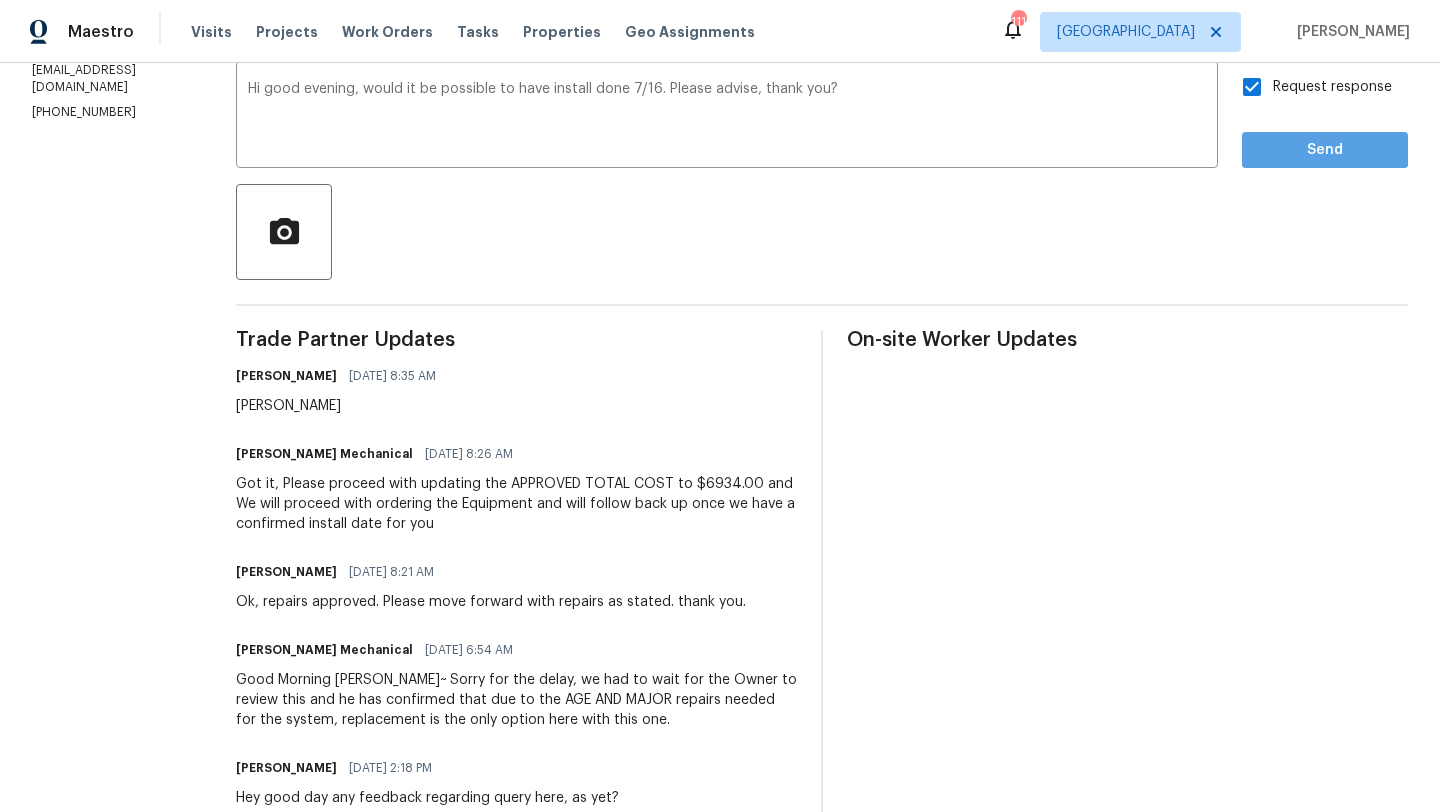 scroll, scrollTop: 0, scrollLeft: 0, axis: both 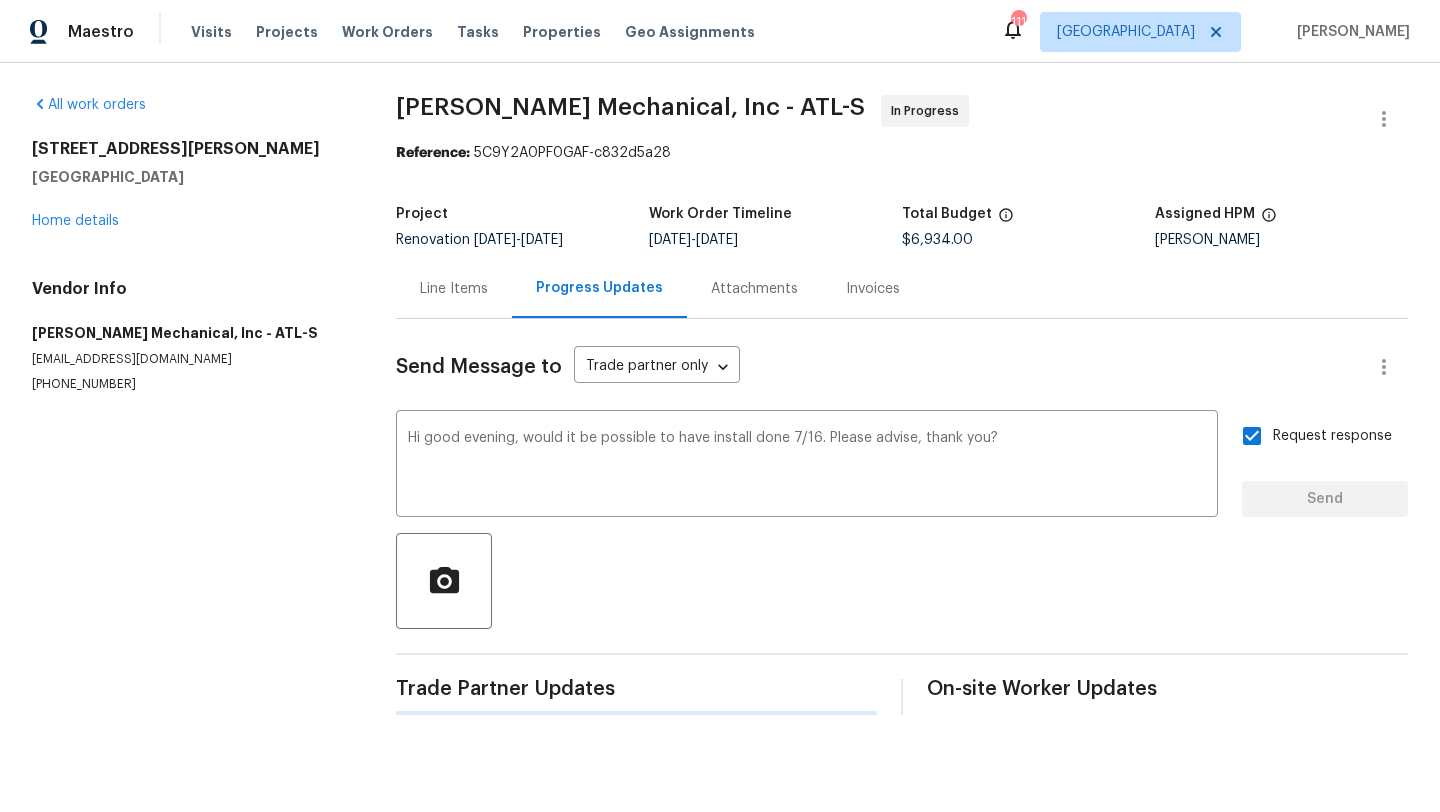 type 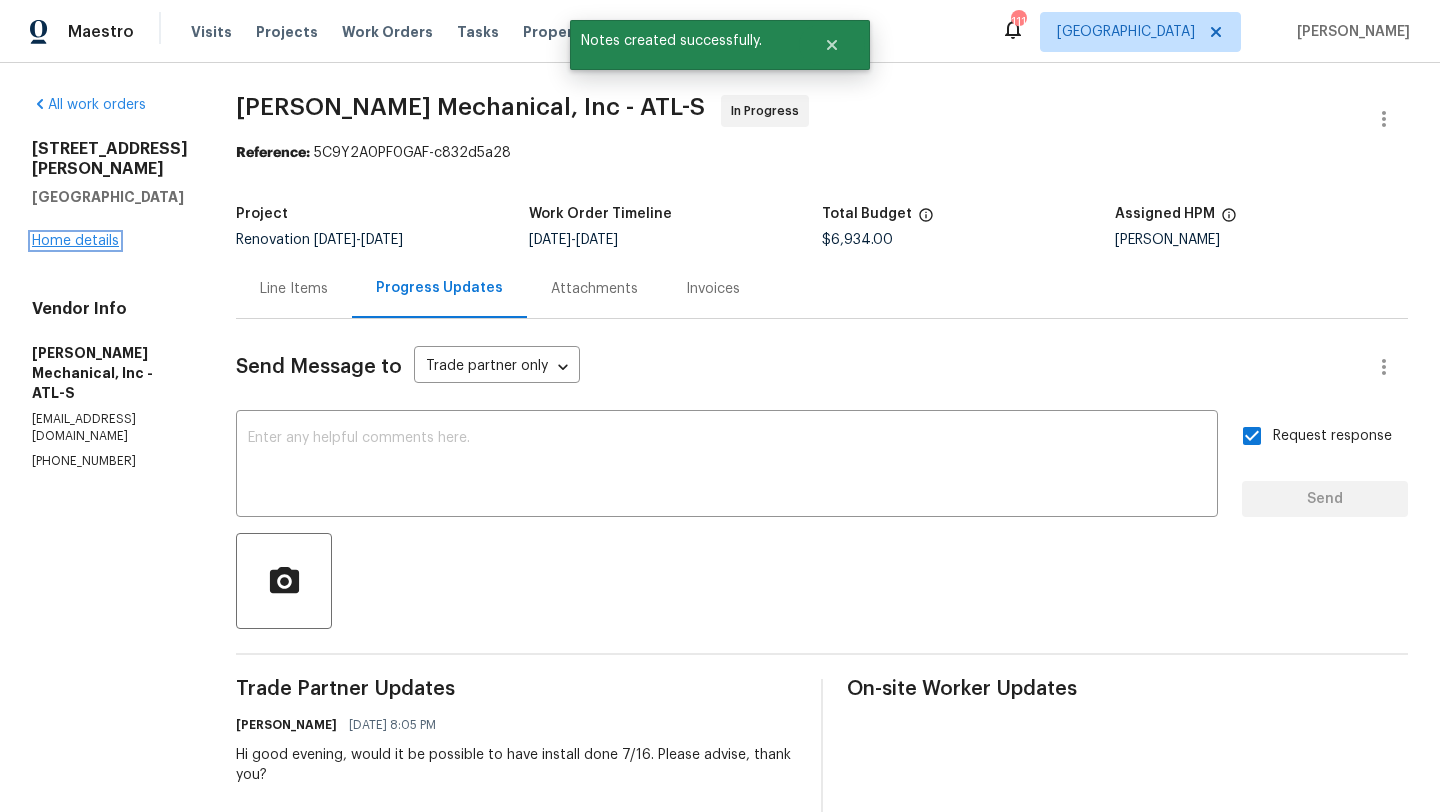 click on "Home details" at bounding box center [75, 241] 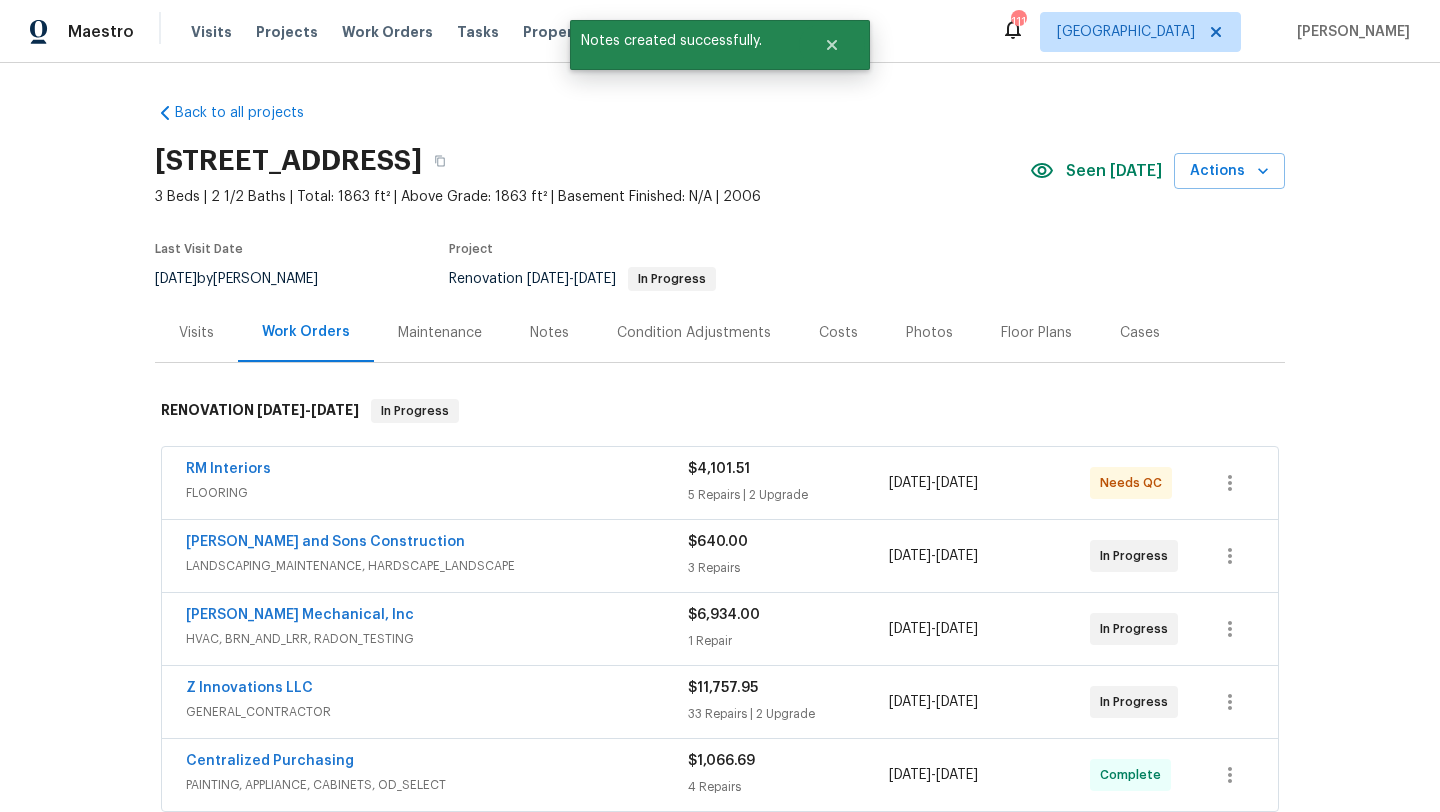 click on "Visits" at bounding box center (196, 333) 